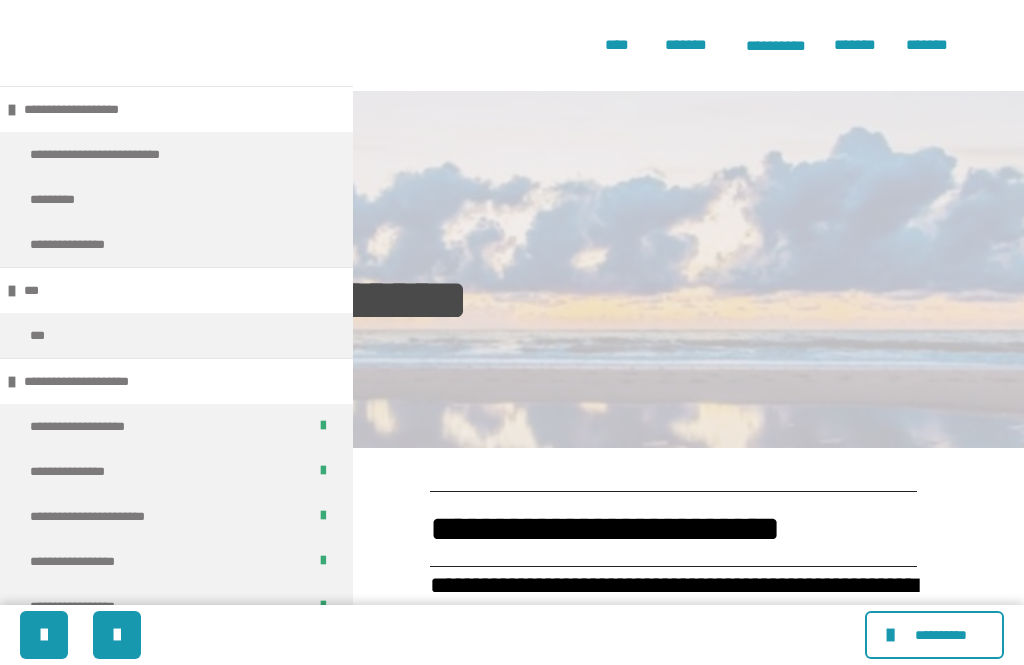 scroll, scrollTop: 4999, scrollLeft: 0, axis: vertical 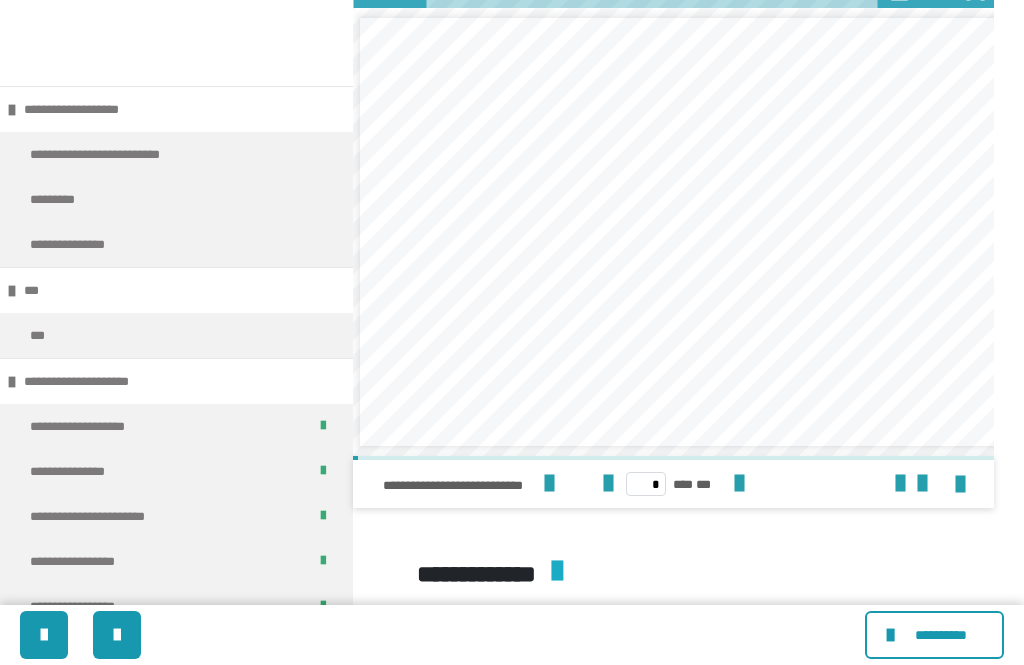 click 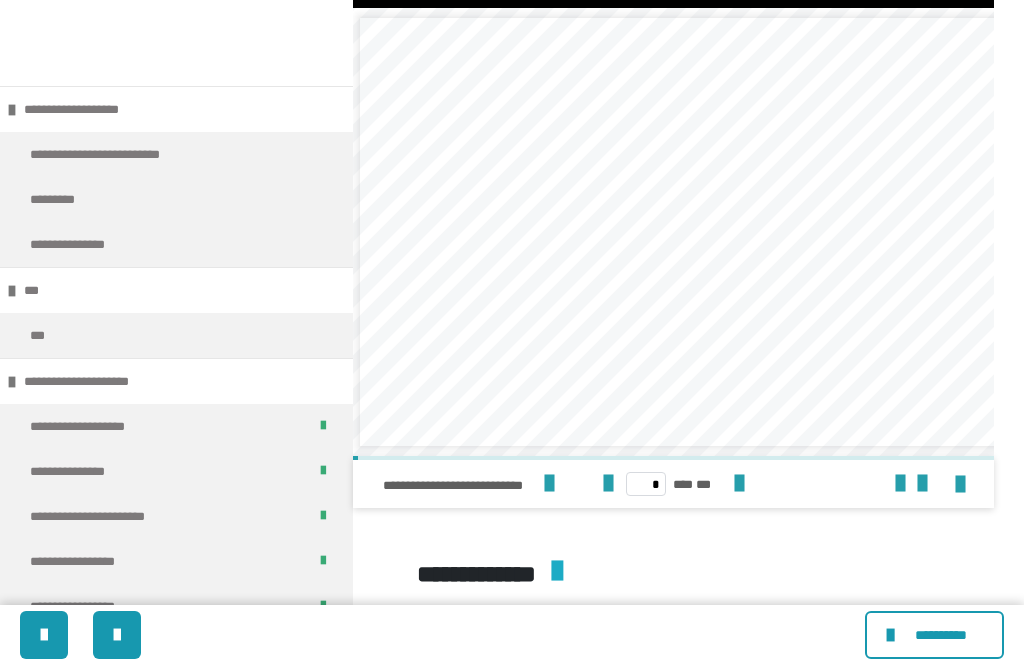 click at bounding box center (673, -173) 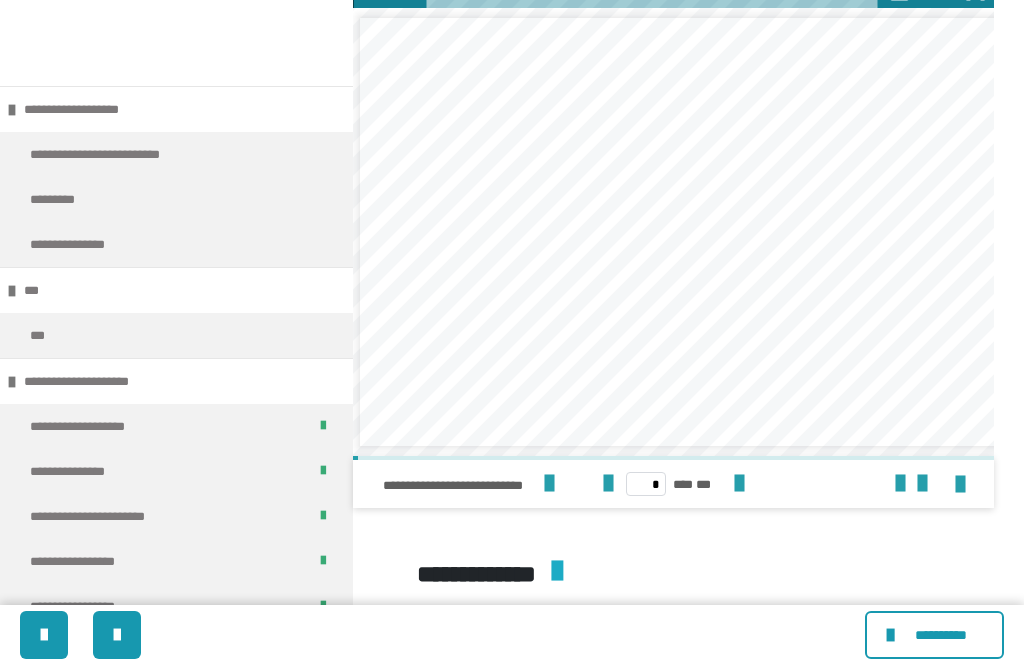 click 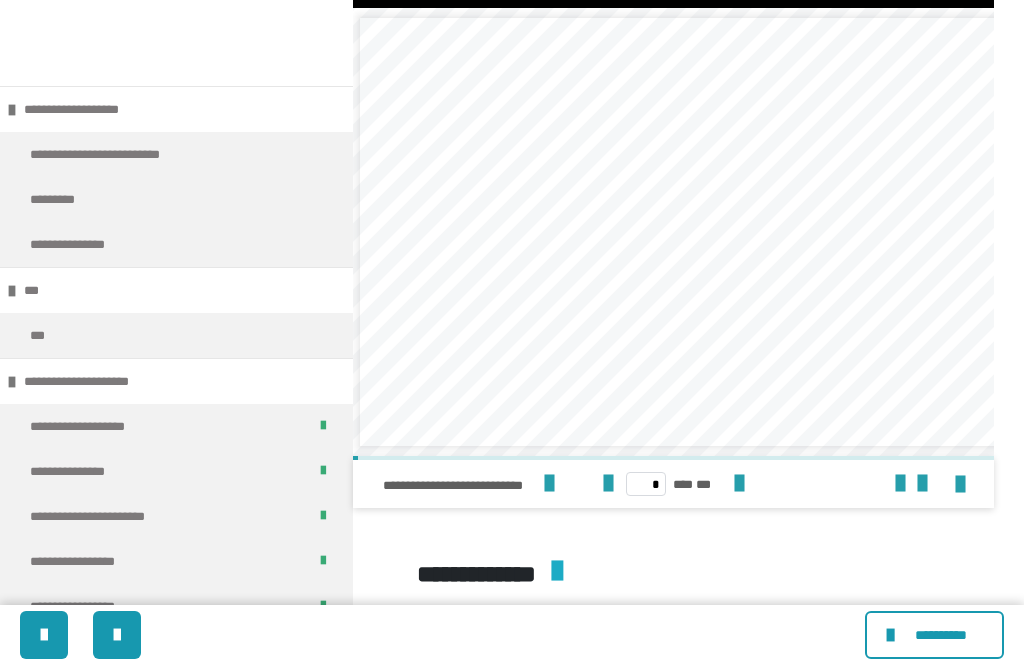 click at bounding box center [673, -173] 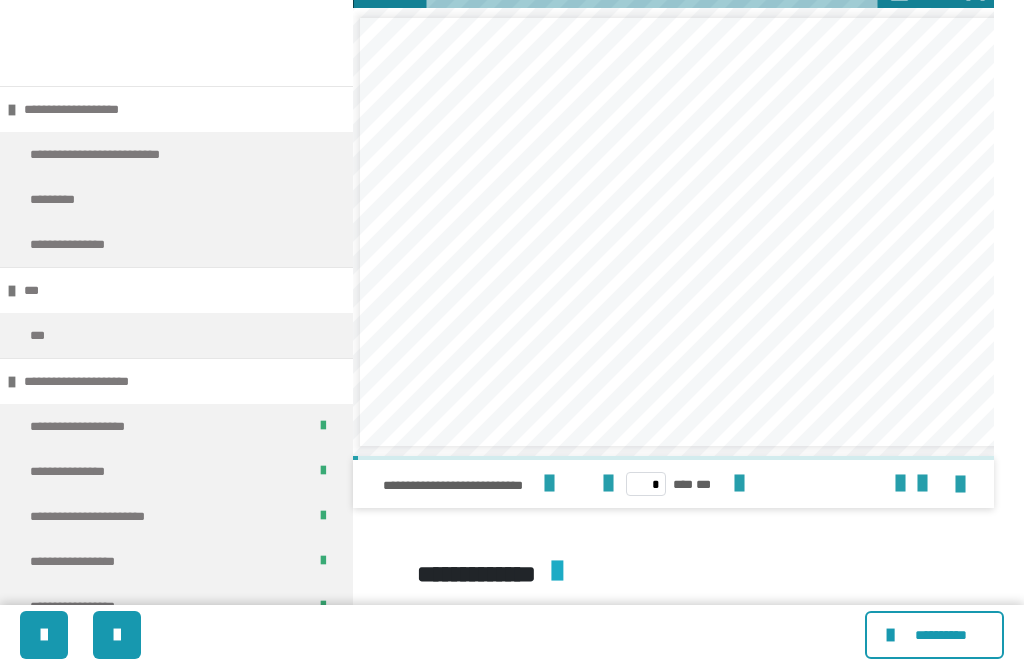 click 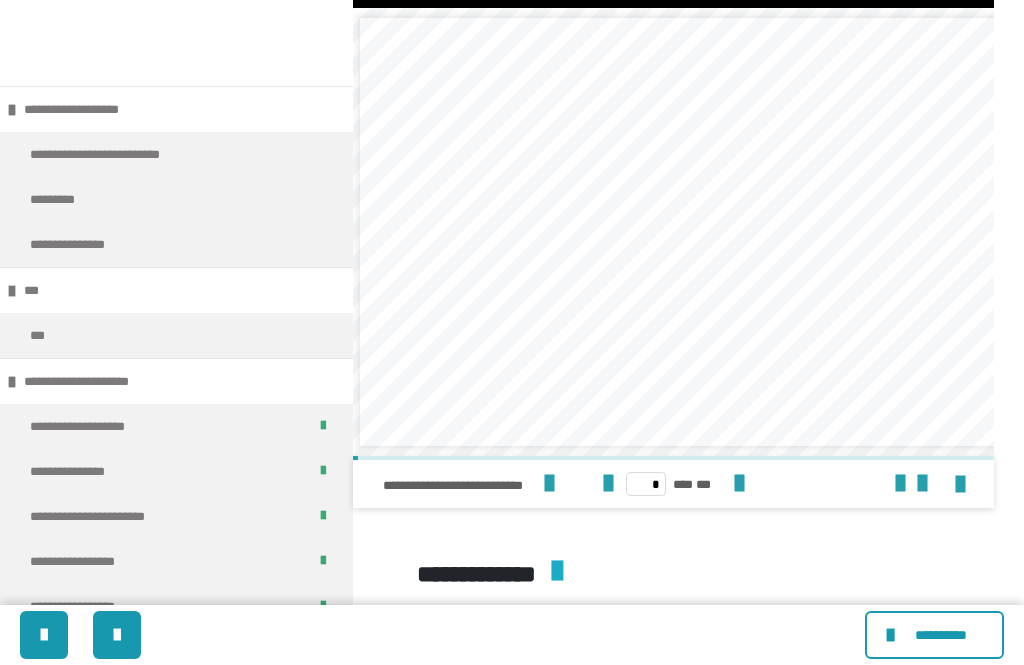 click at bounding box center (673, -173) 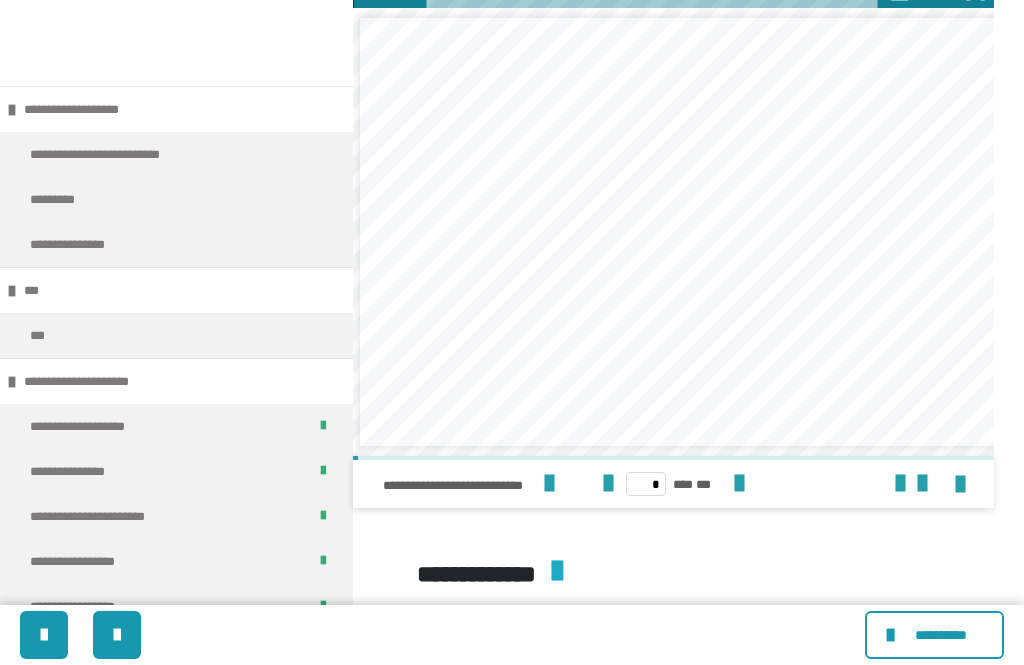 click 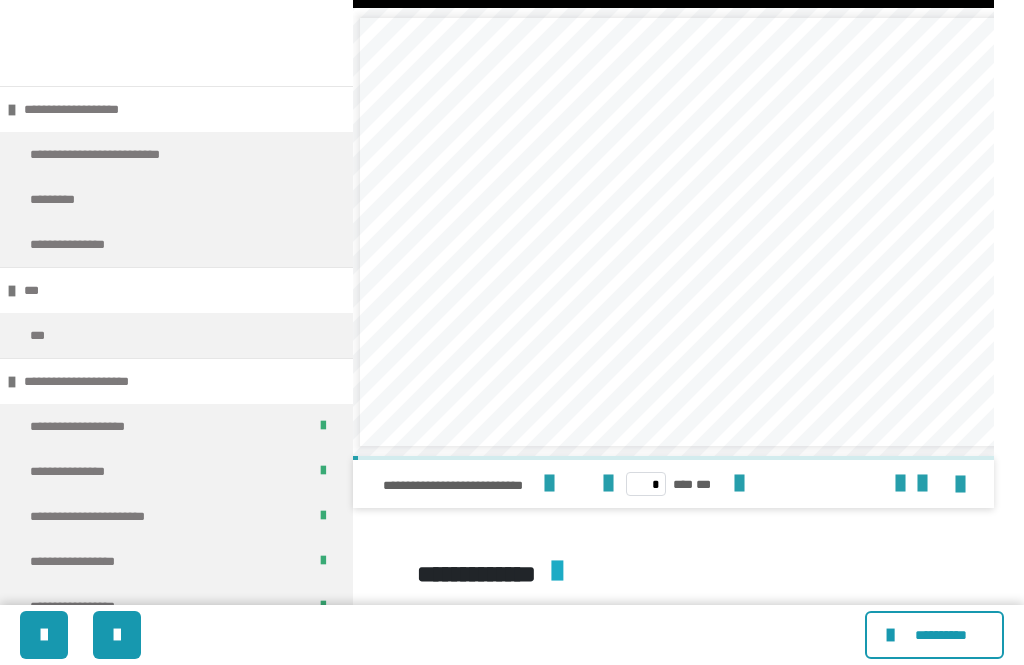 click at bounding box center [673, -173] 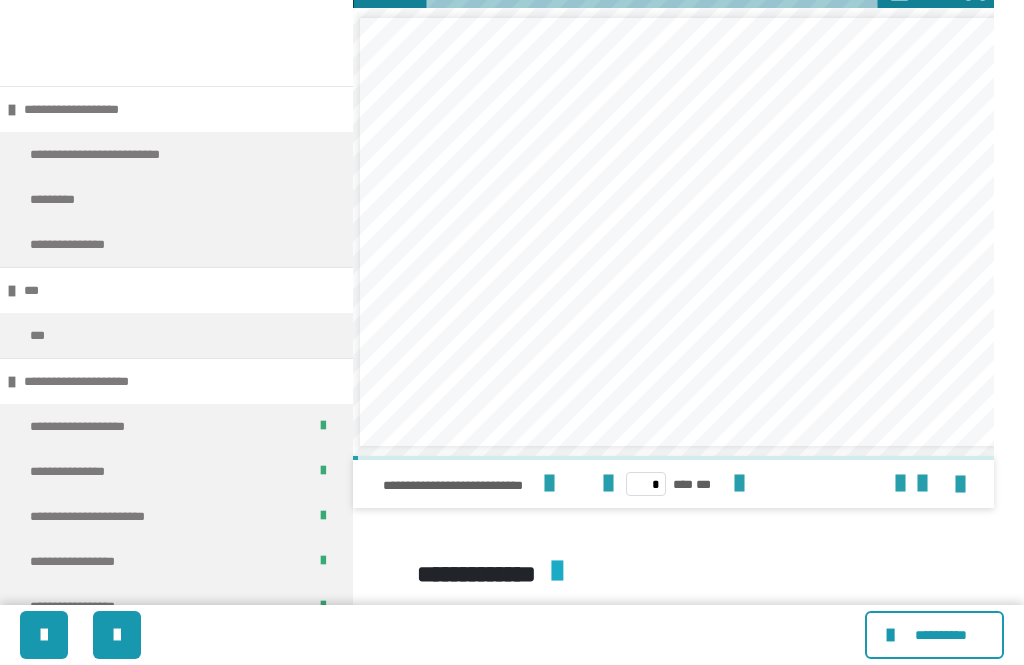 click 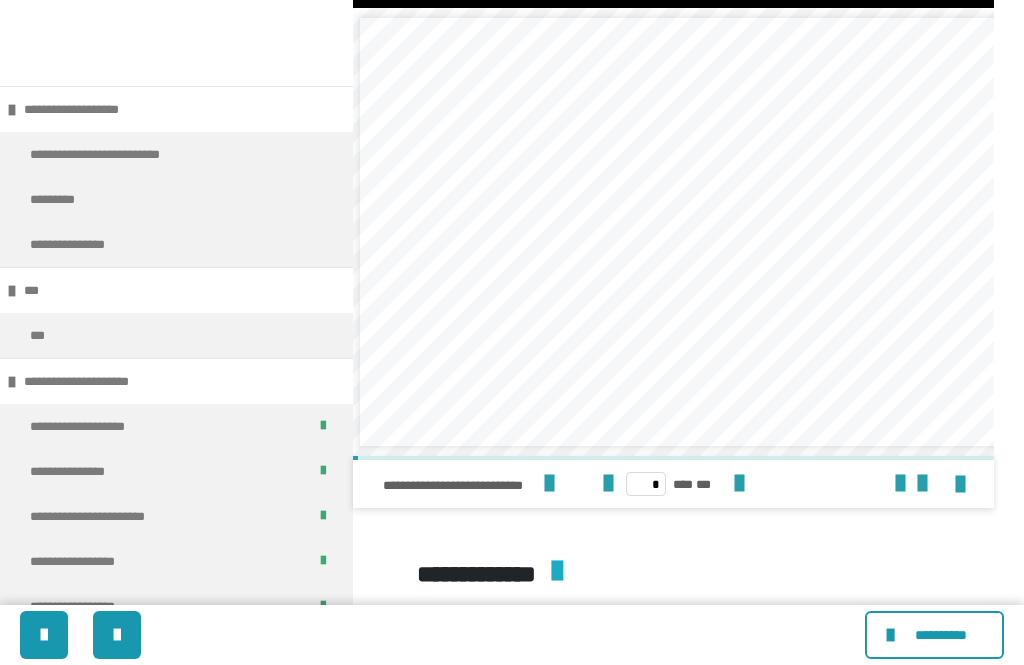 click at bounding box center (673, -173) 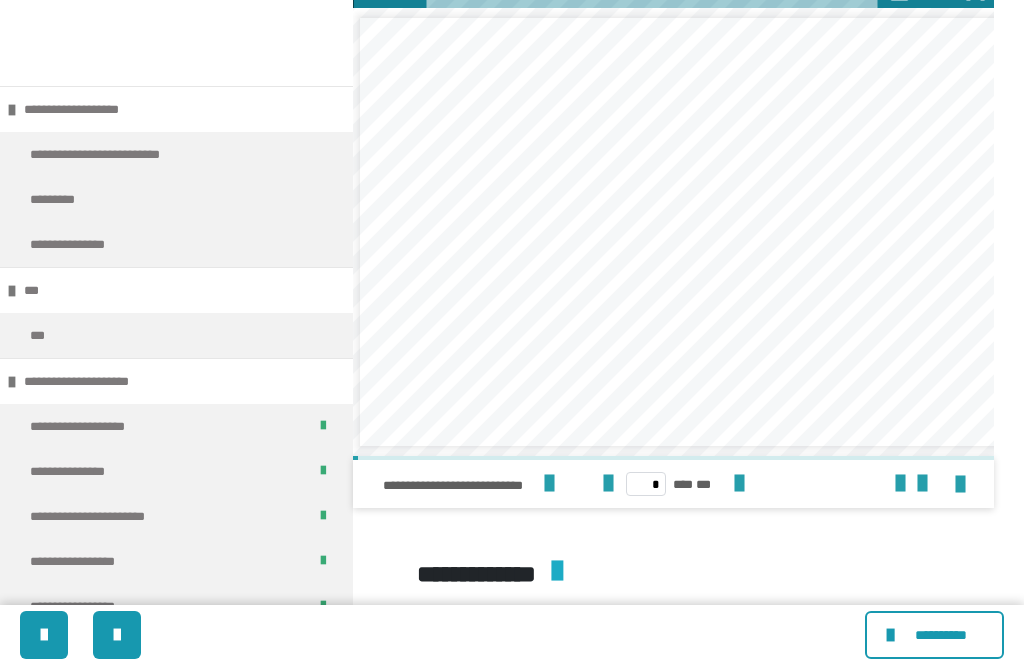 click 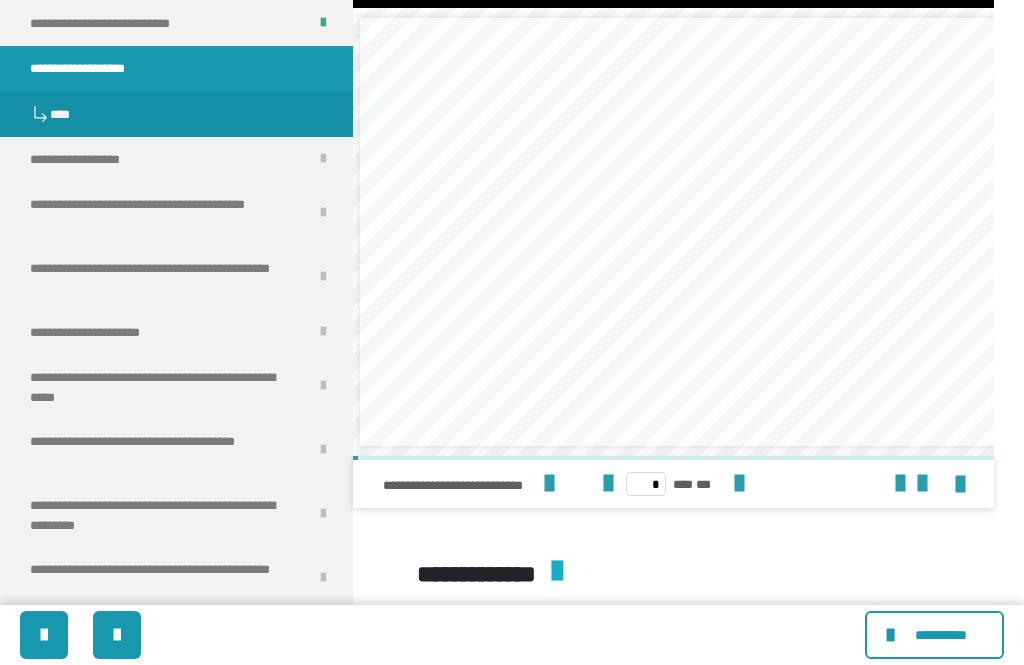 scroll, scrollTop: 2446, scrollLeft: 0, axis: vertical 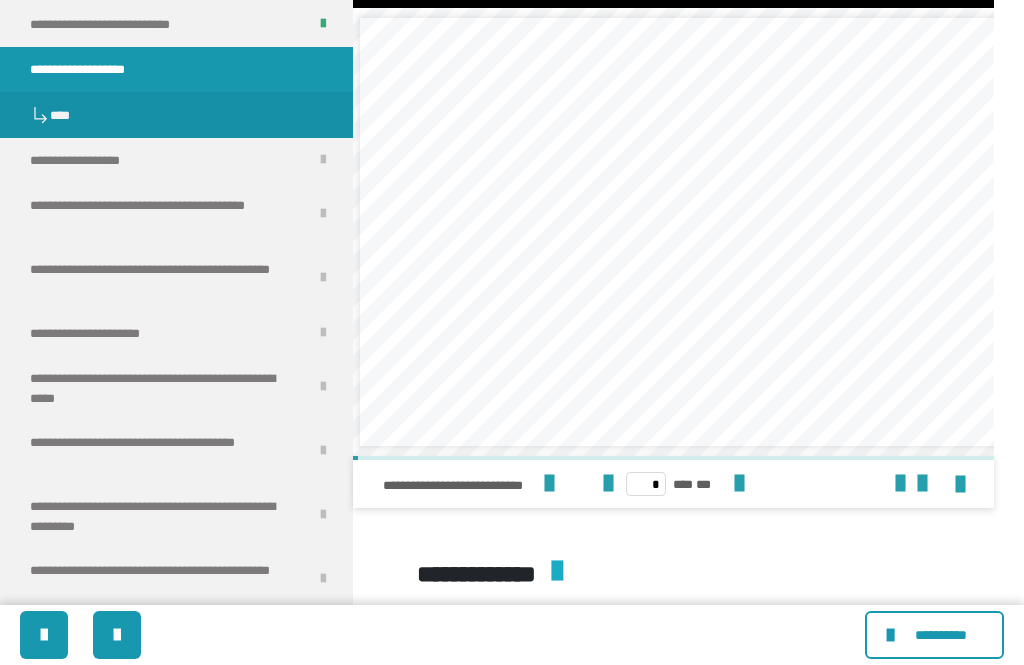 click at bounding box center (673, -173) 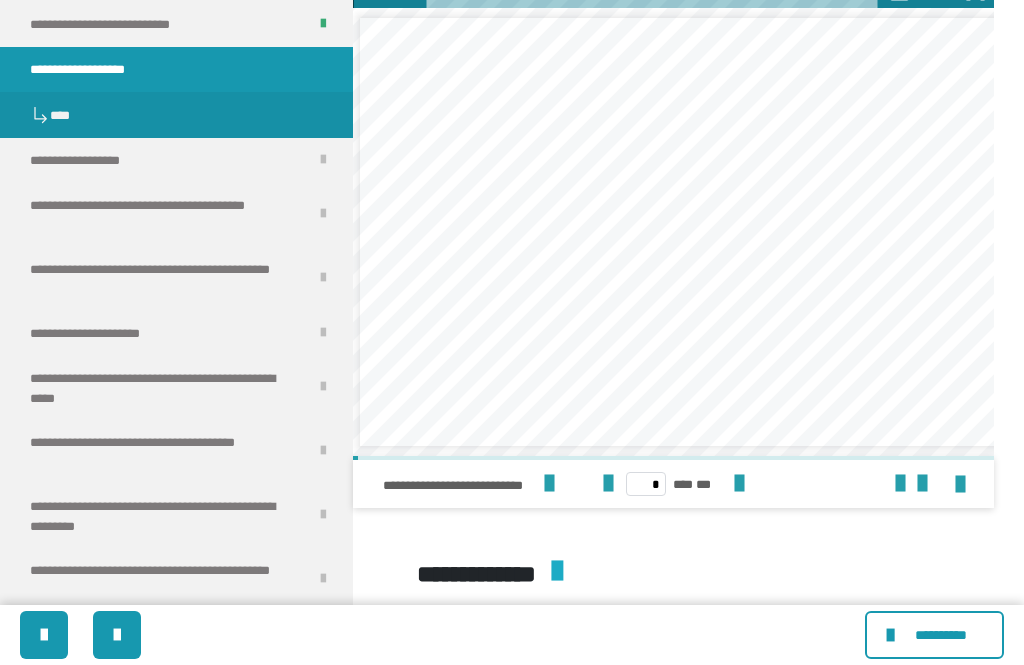 click 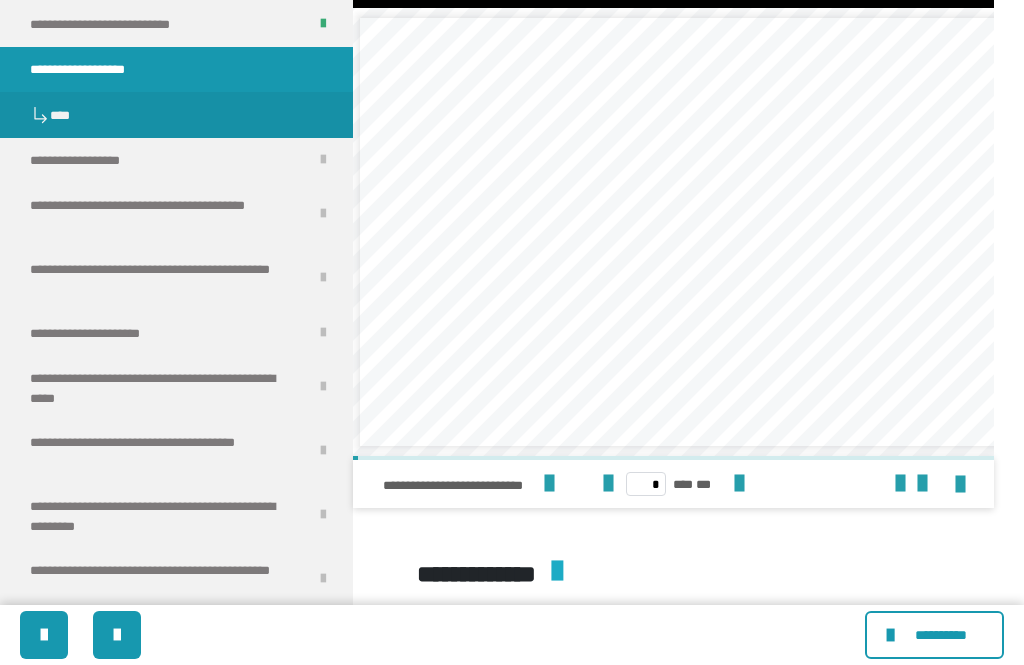 click at bounding box center (673, -173) 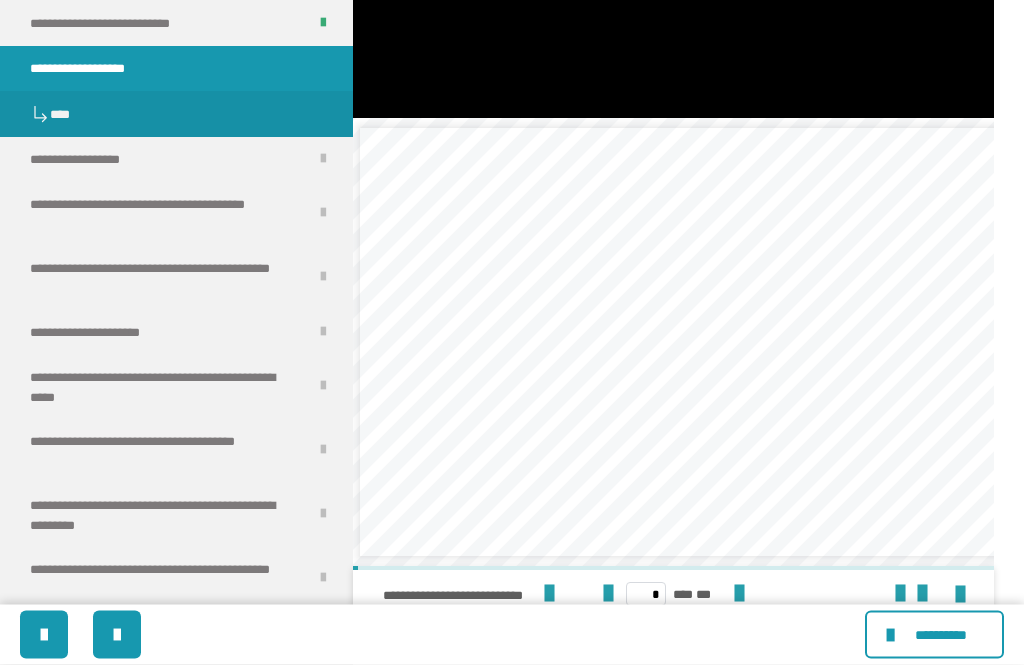 scroll, scrollTop: 3803, scrollLeft: 0, axis: vertical 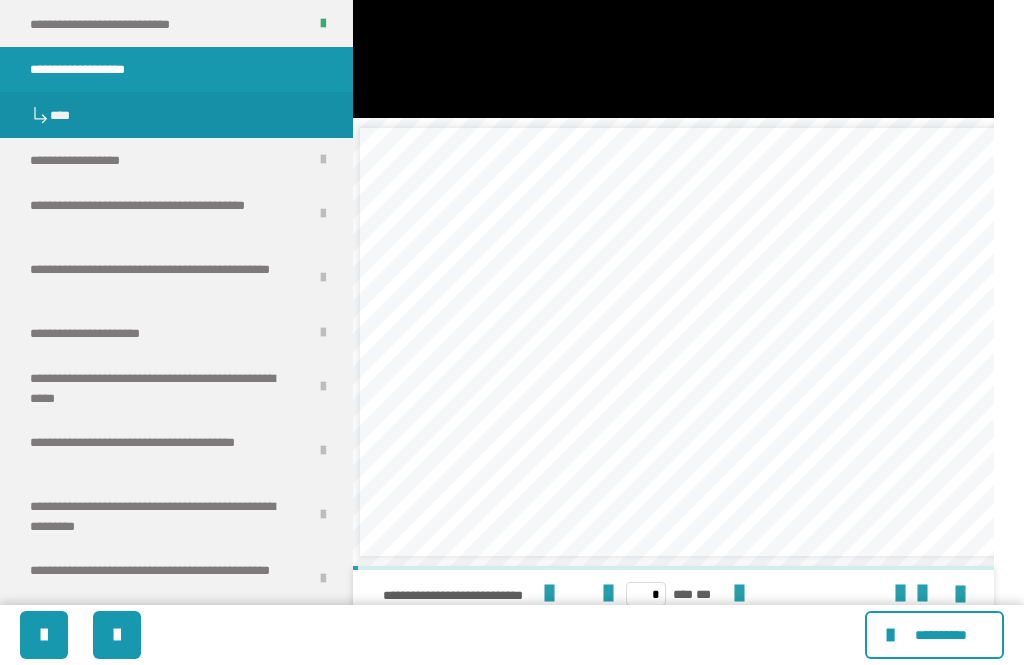 click at bounding box center (673, -63) 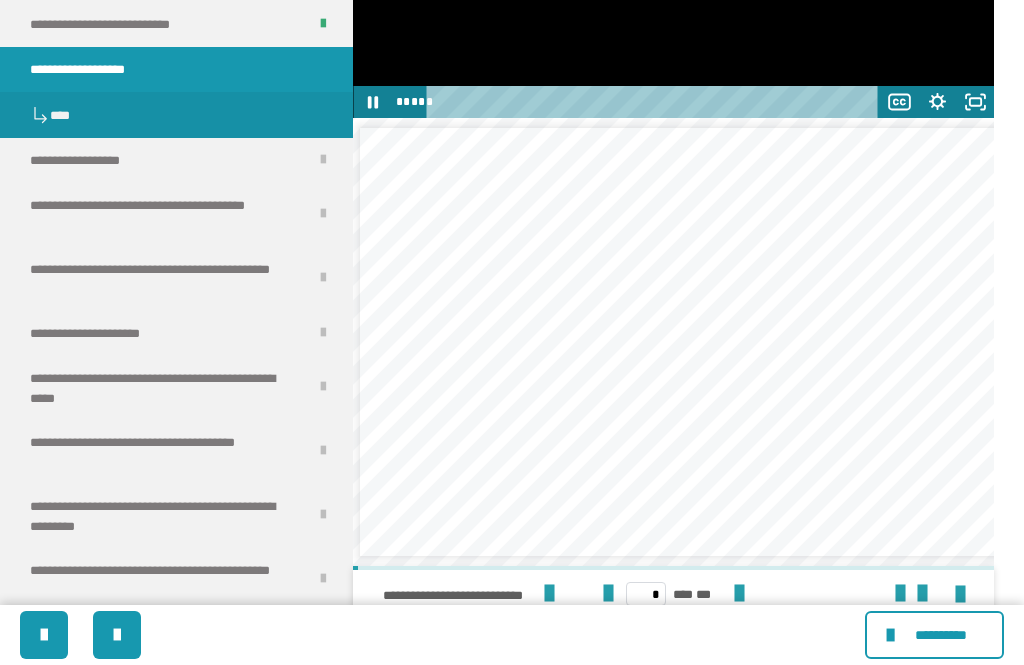 click 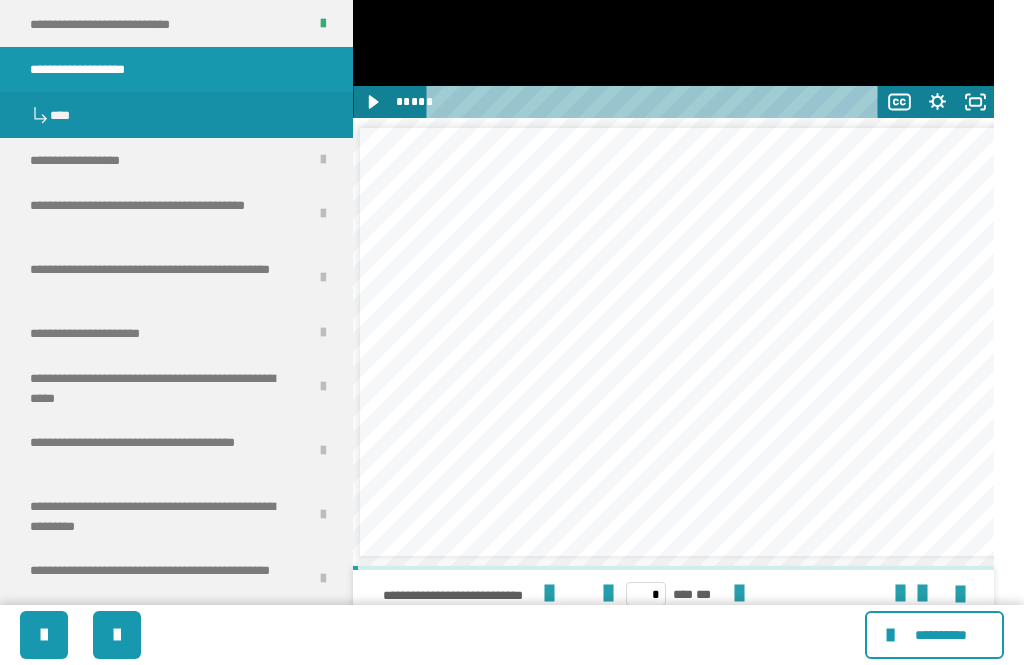 click 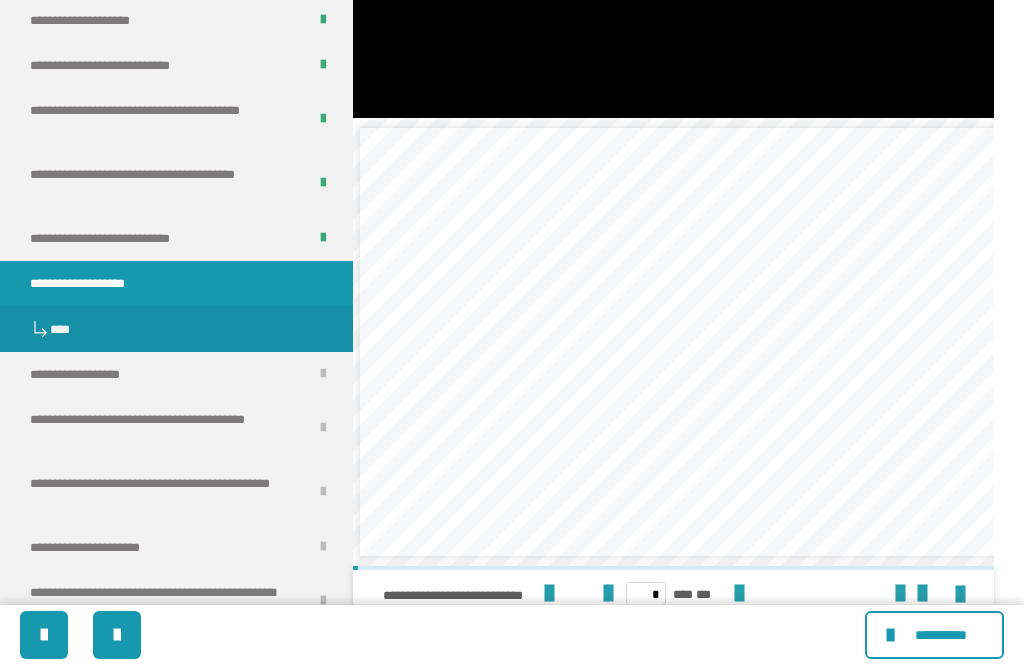 scroll, scrollTop: 2226, scrollLeft: 0, axis: vertical 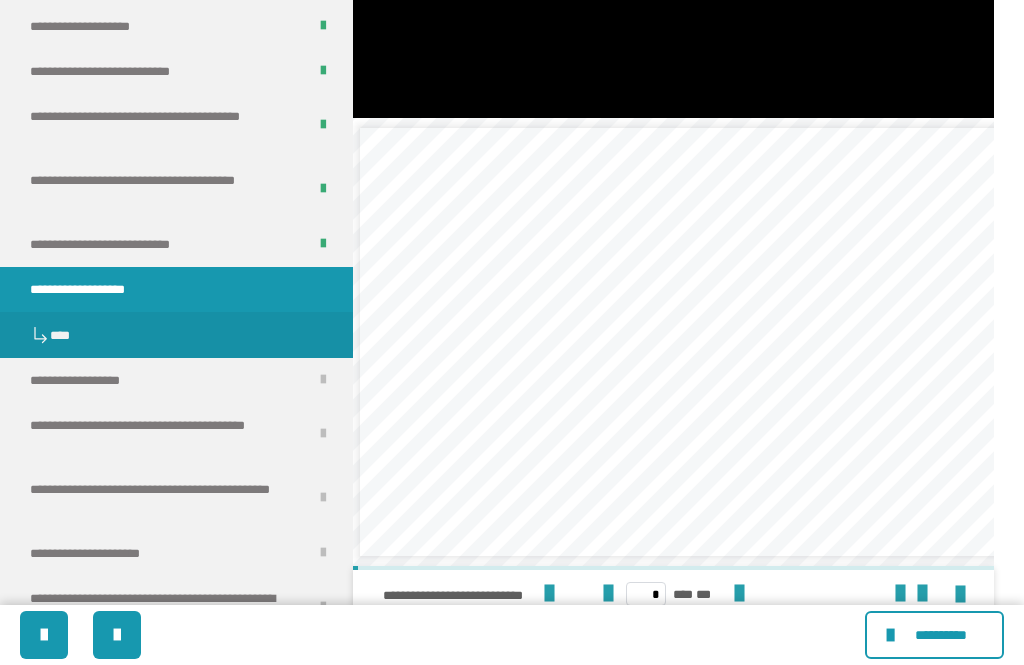 click at bounding box center [673, -63] 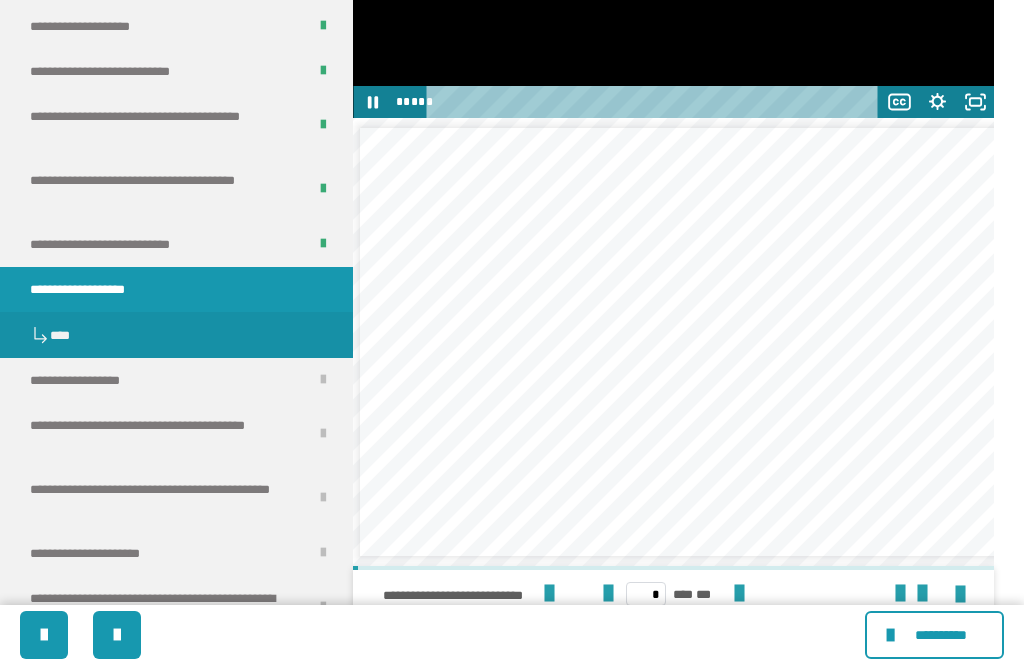 click 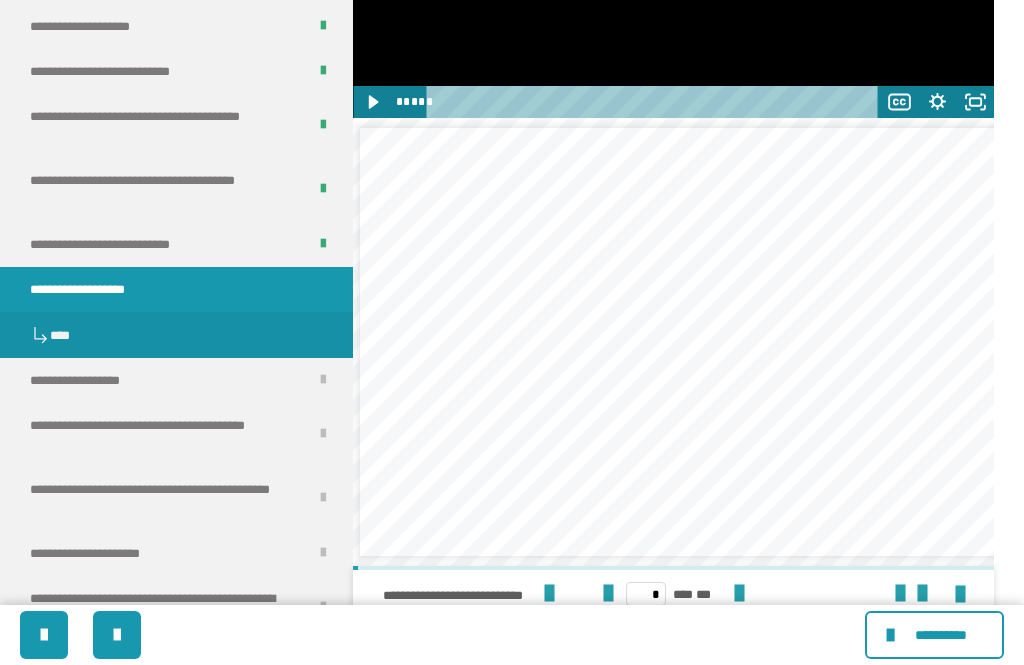 click 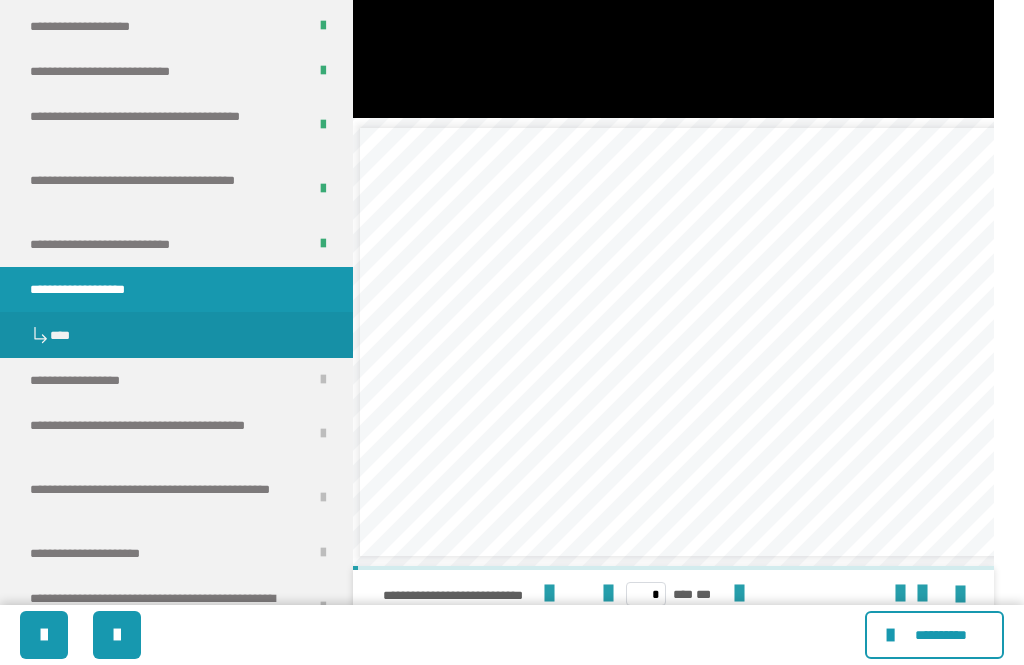click at bounding box center [673, -63] 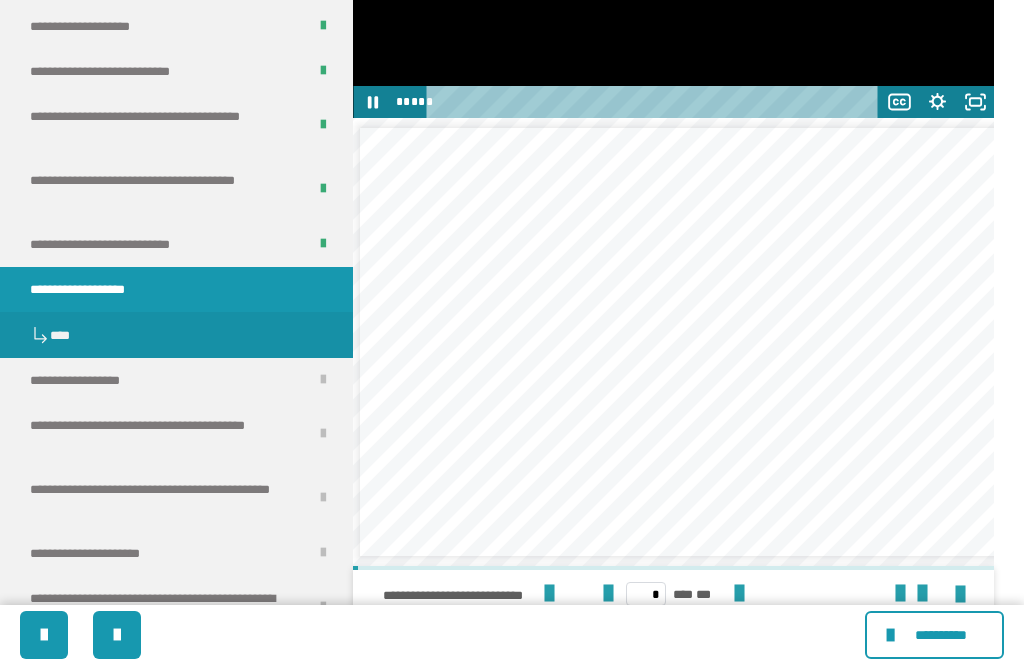 click 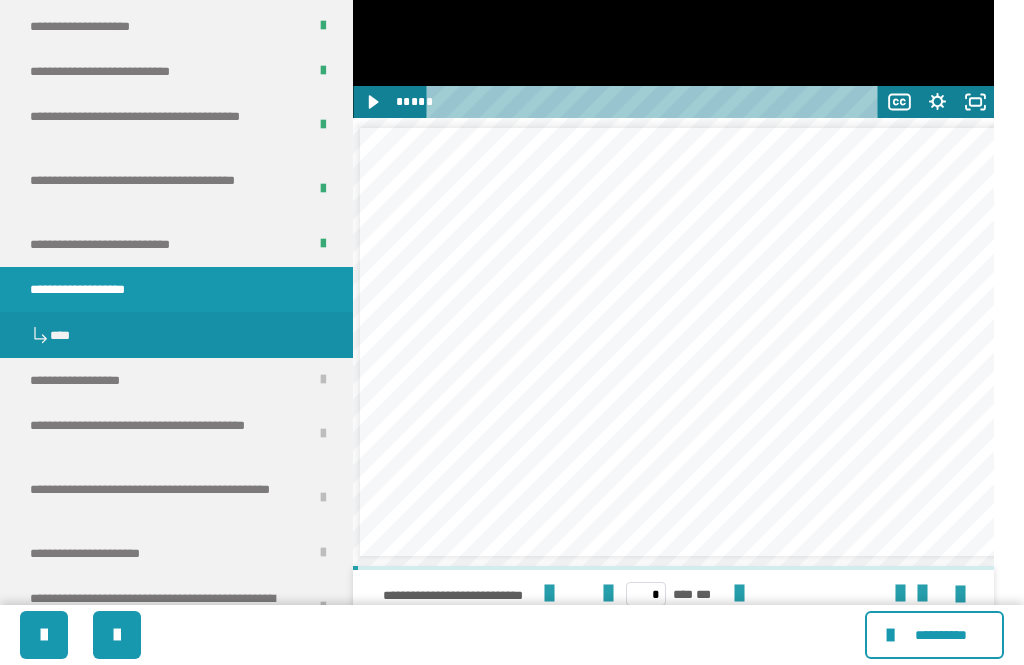 click 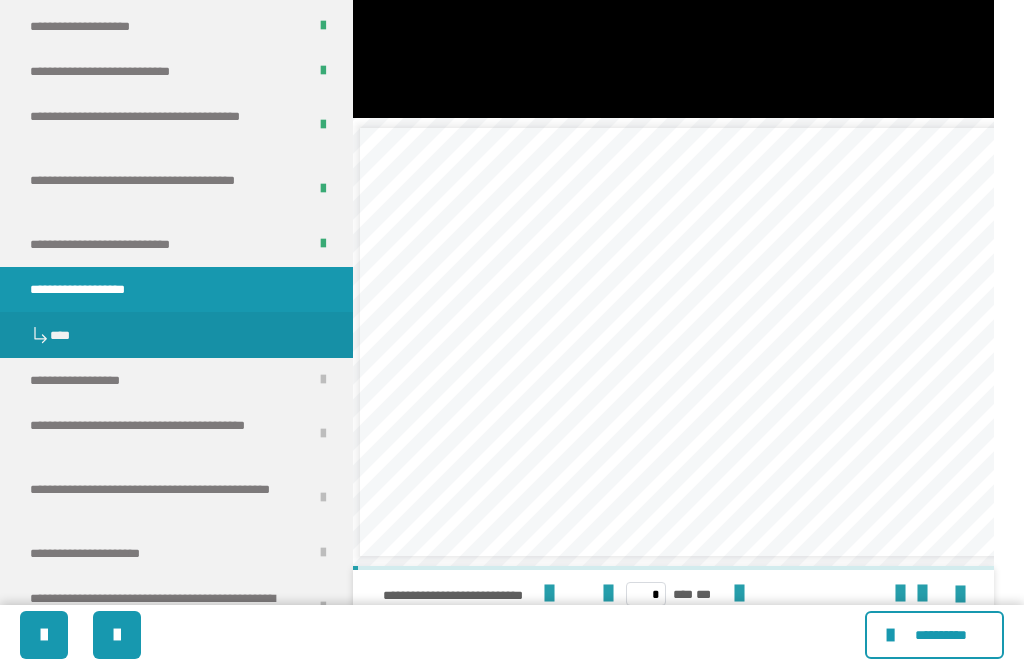 click at bounding box center [673, -63] 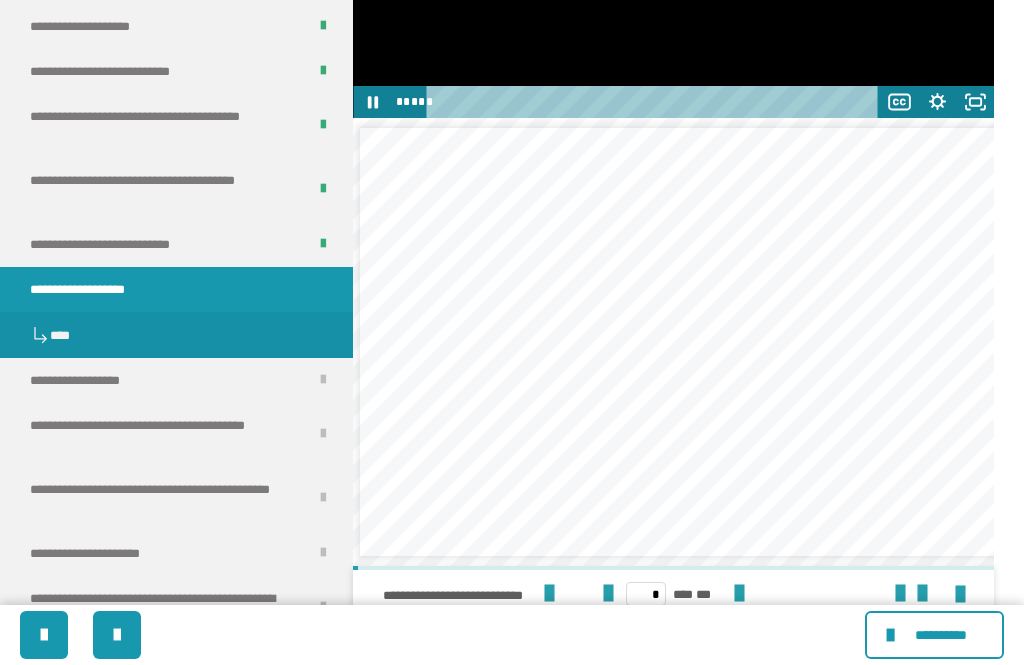 click 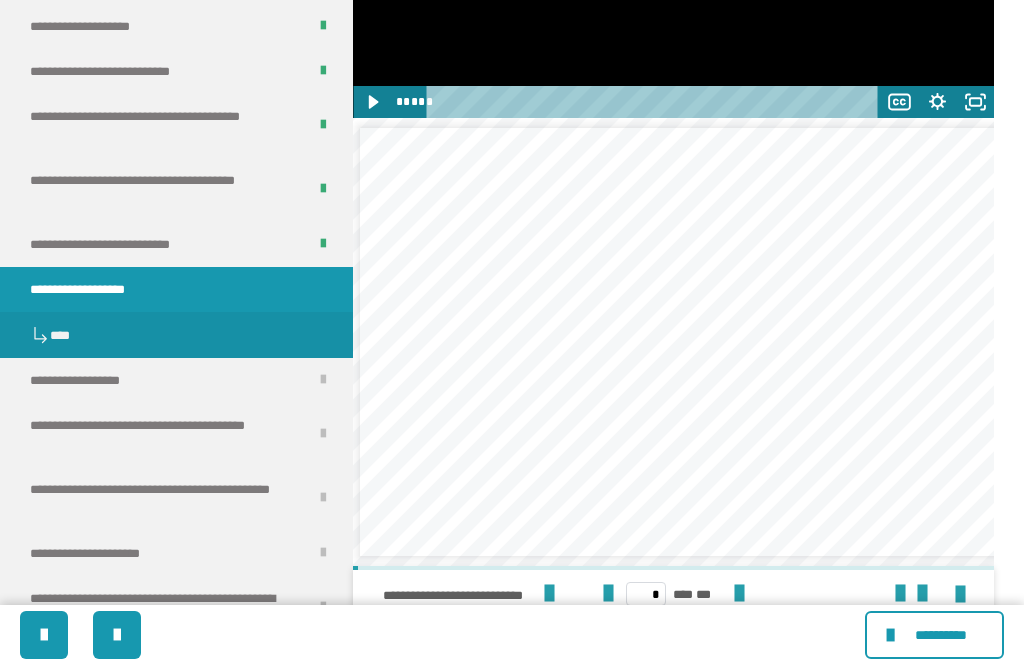 click 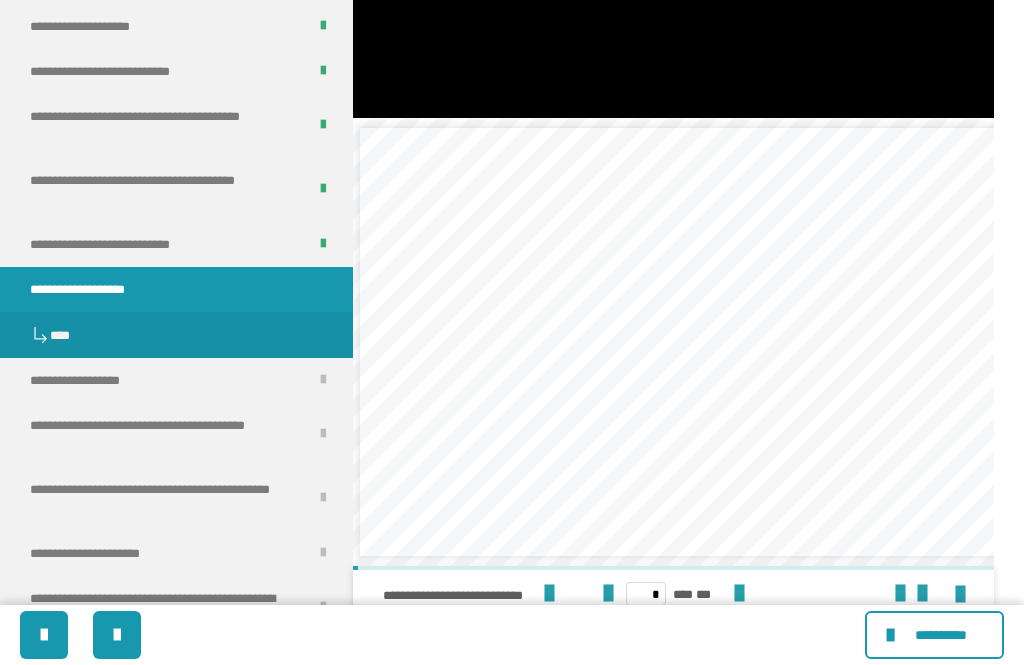 click at bounding box center [673, -63] 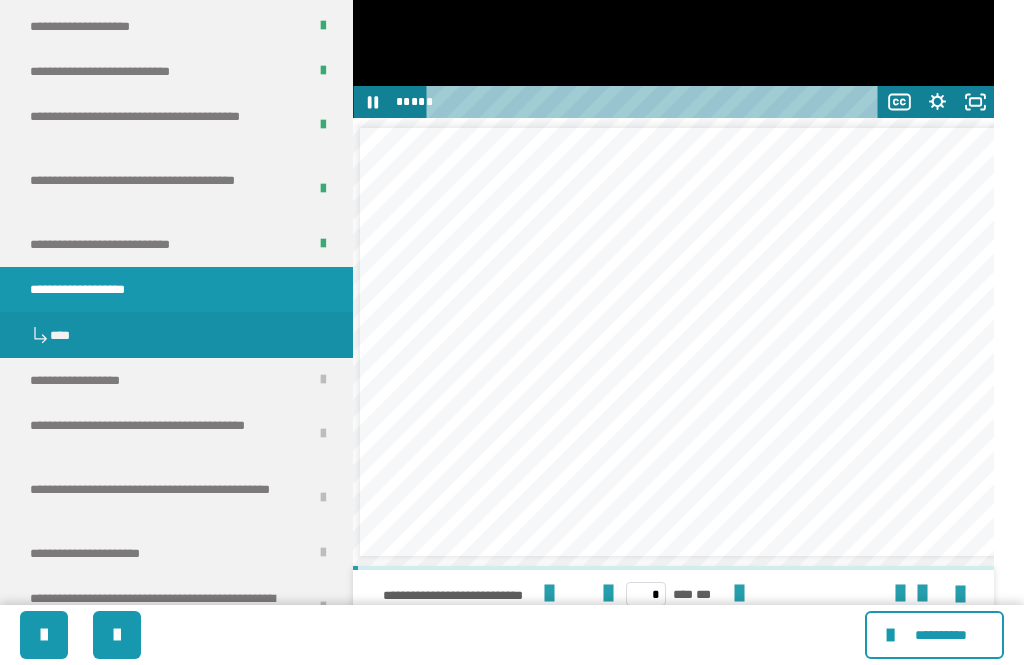 click 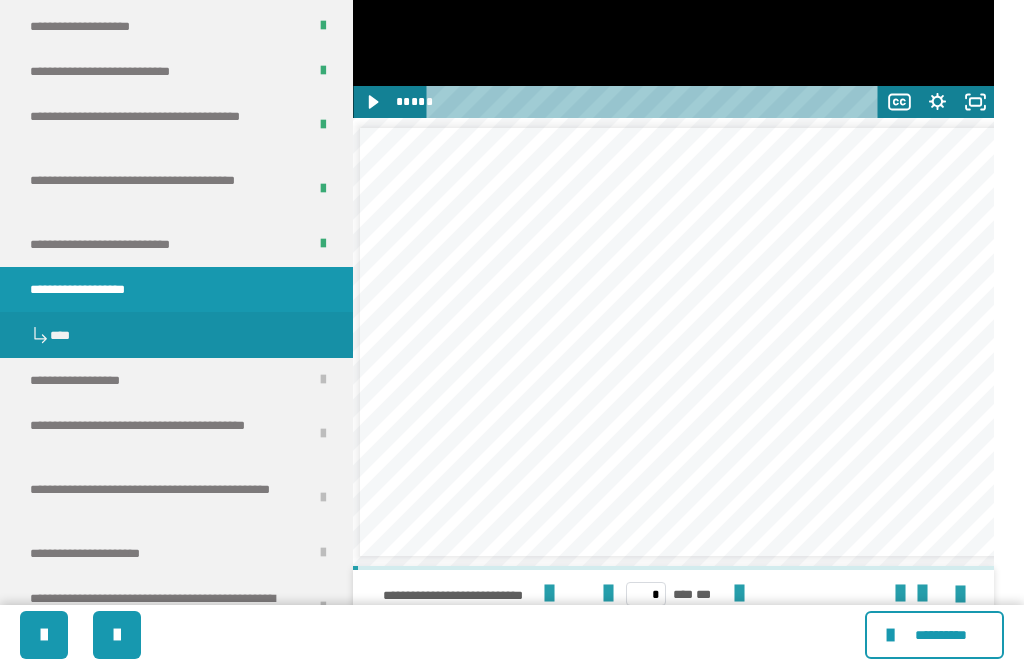 click 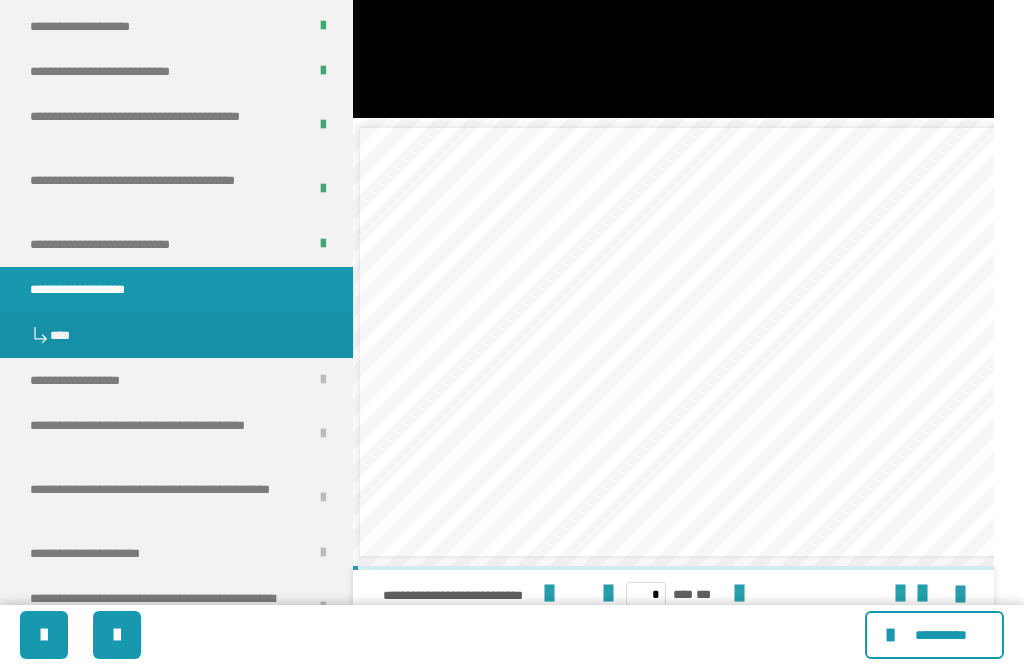 click at bounding box center (673, -63) 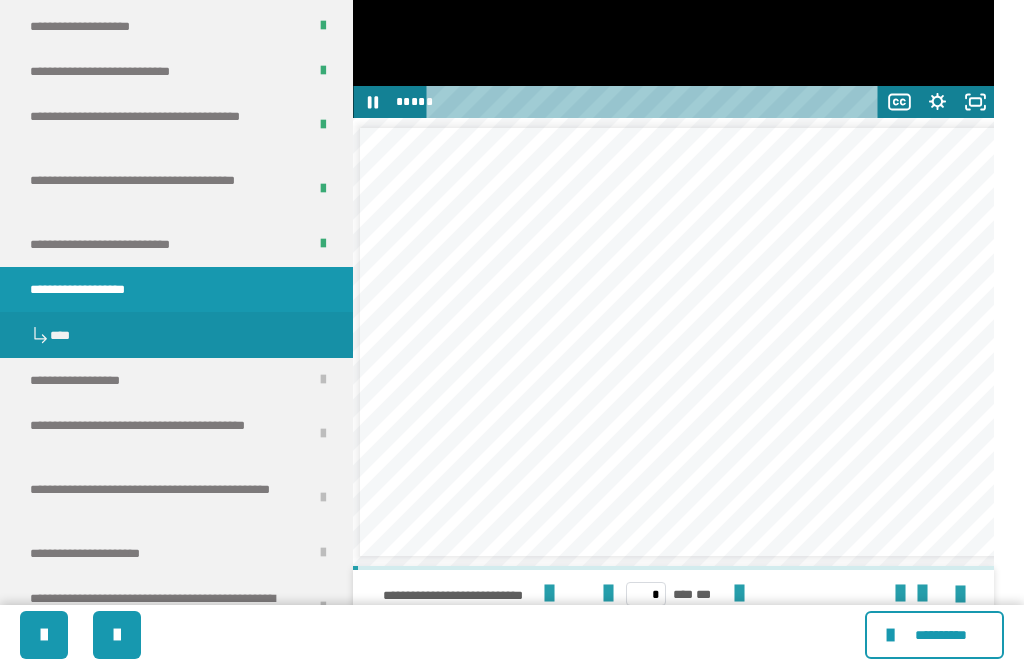click 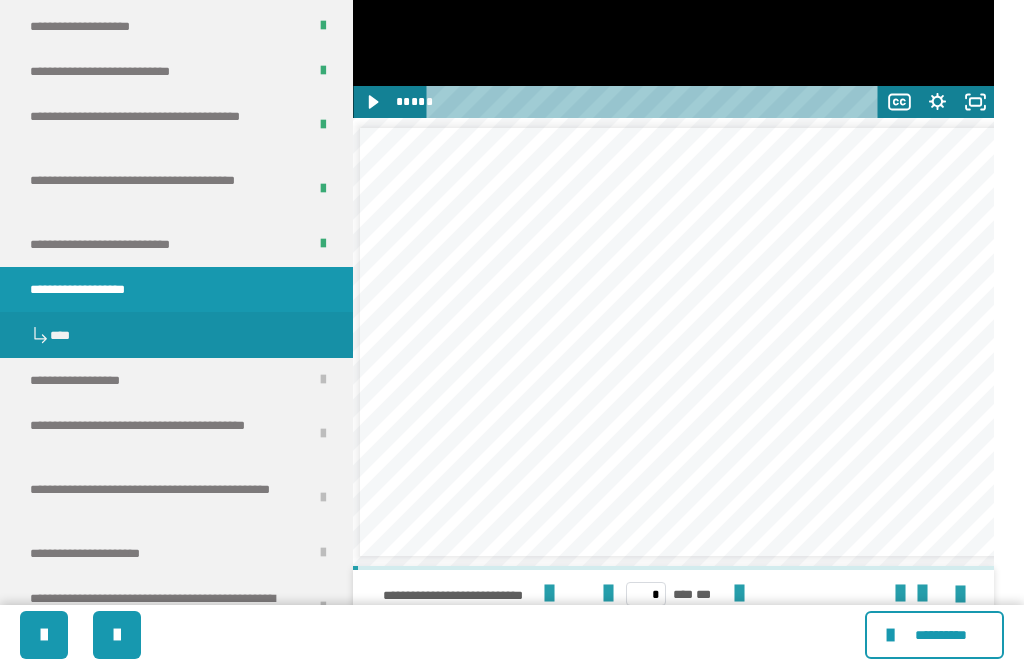 click 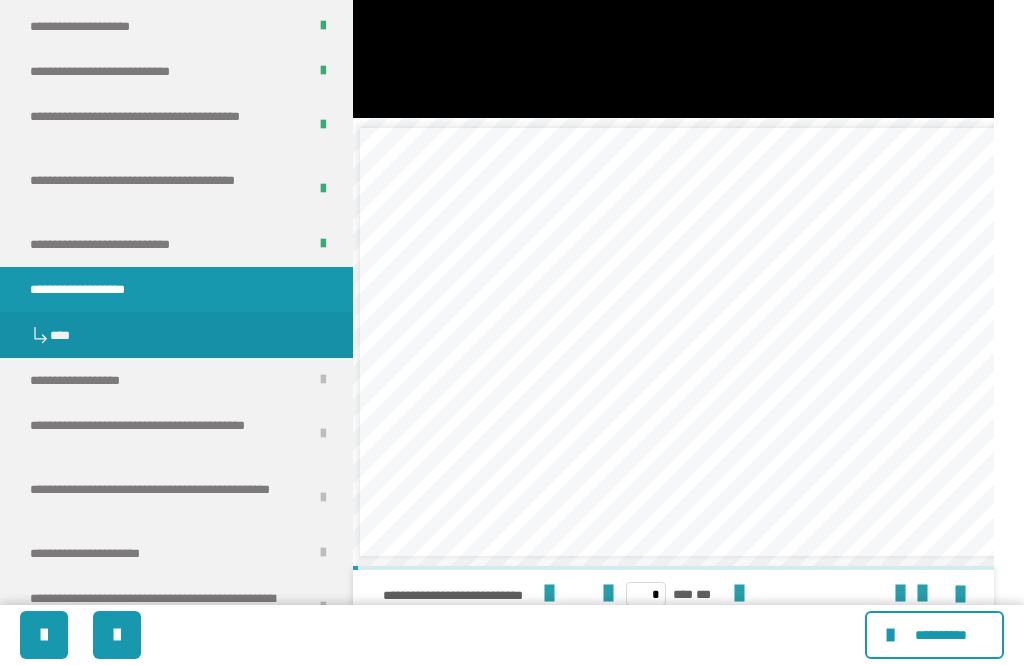 click at bounding box center [673, -63] 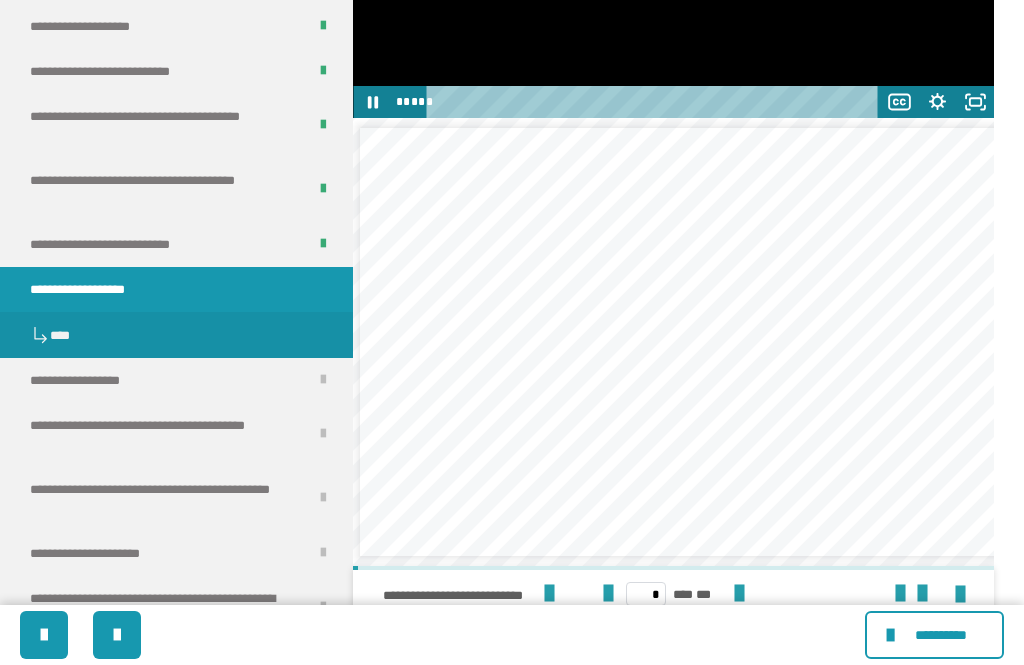 click on "**" 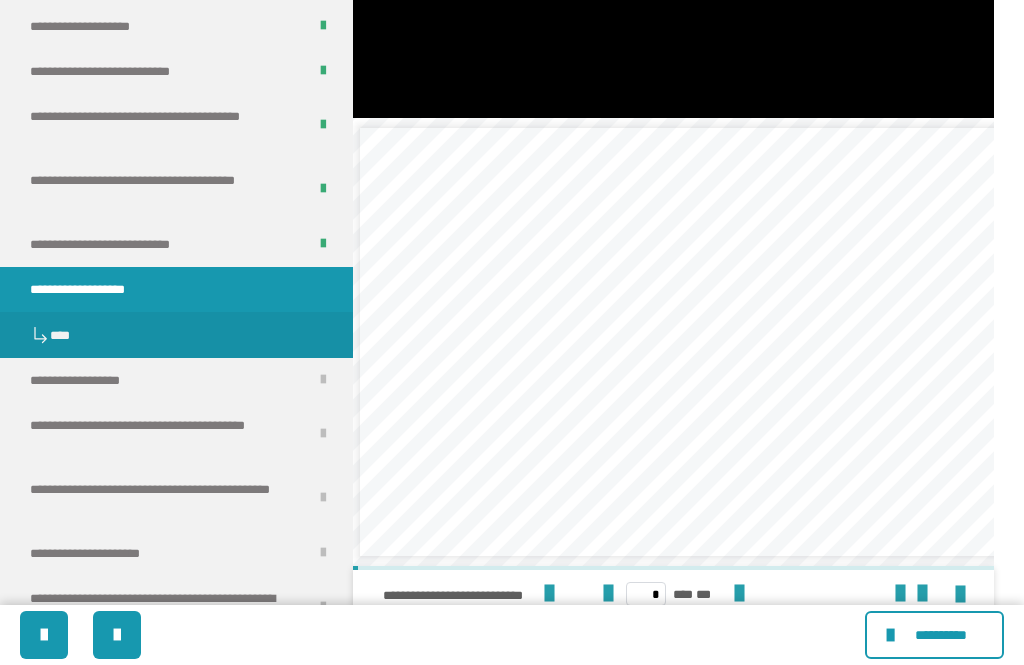 click at bounding box center (673, -63) 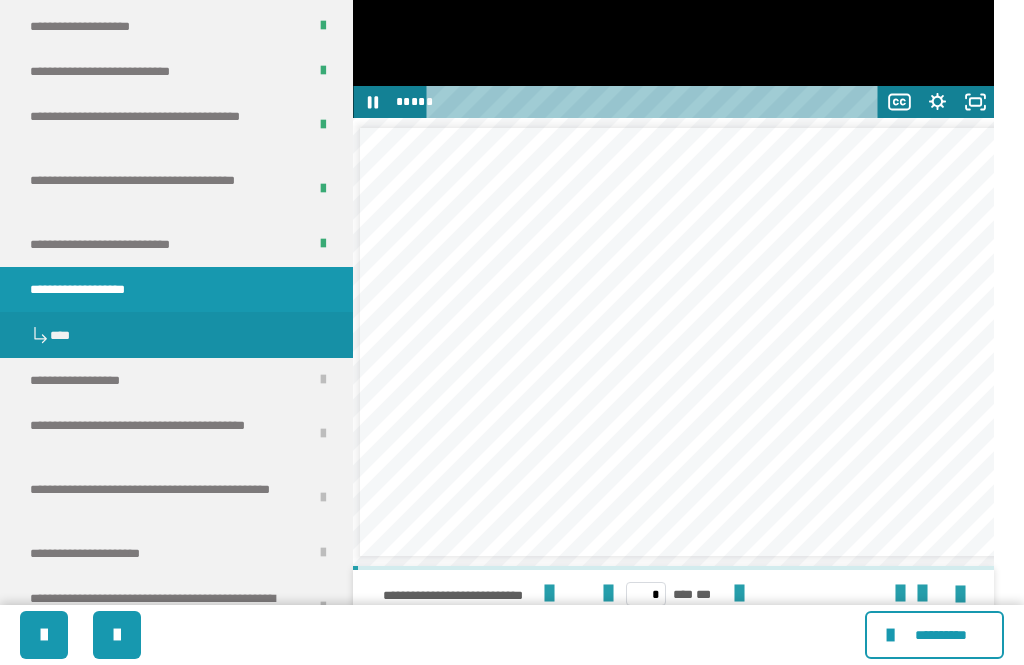 click 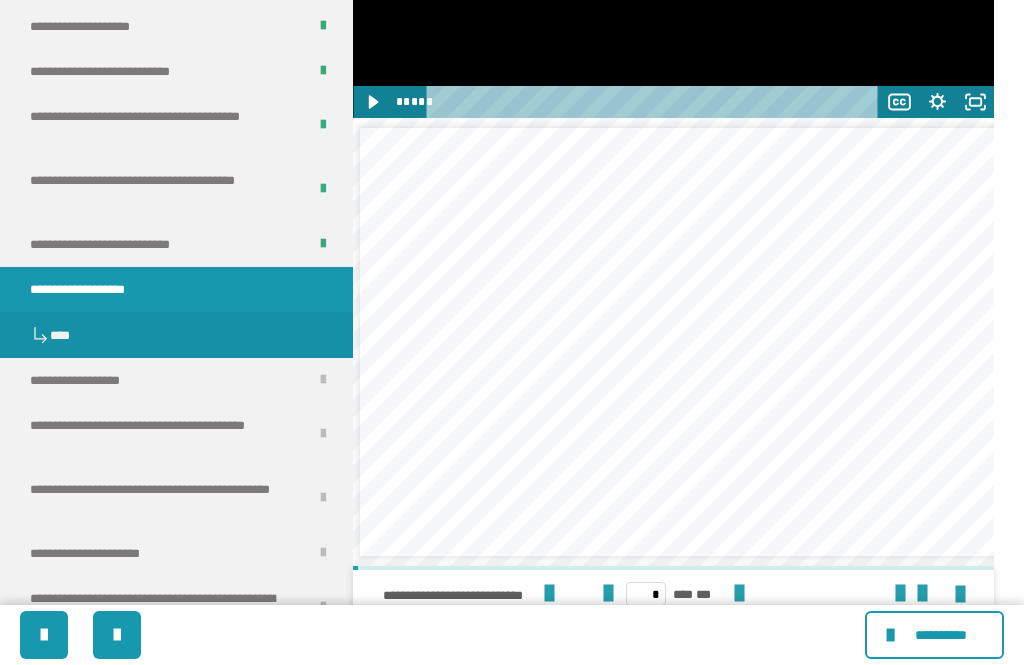 click 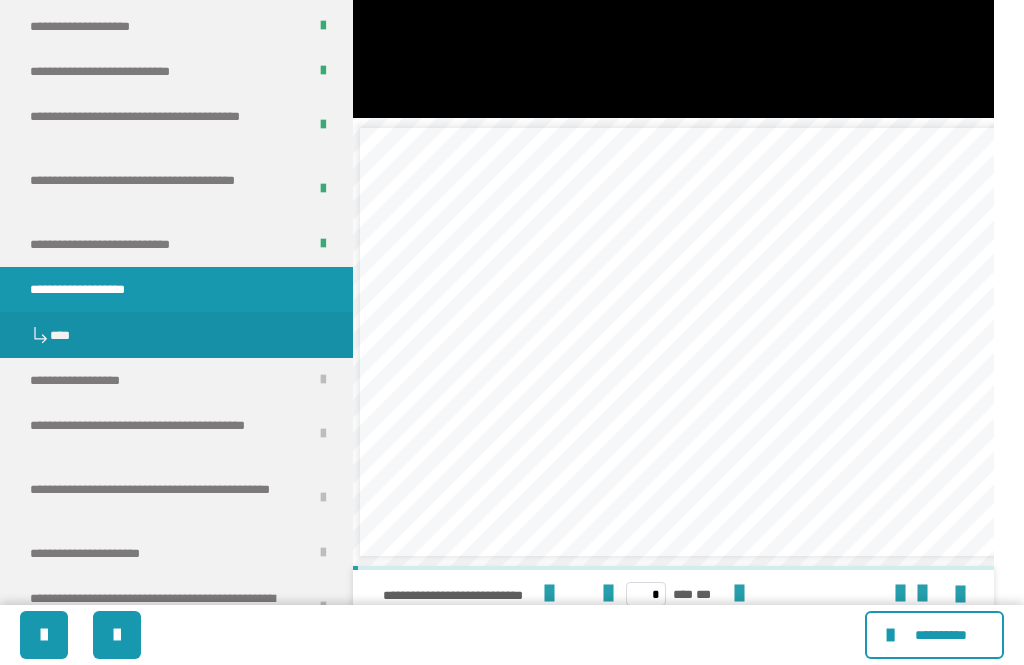 click at bounding box center (673, -63) 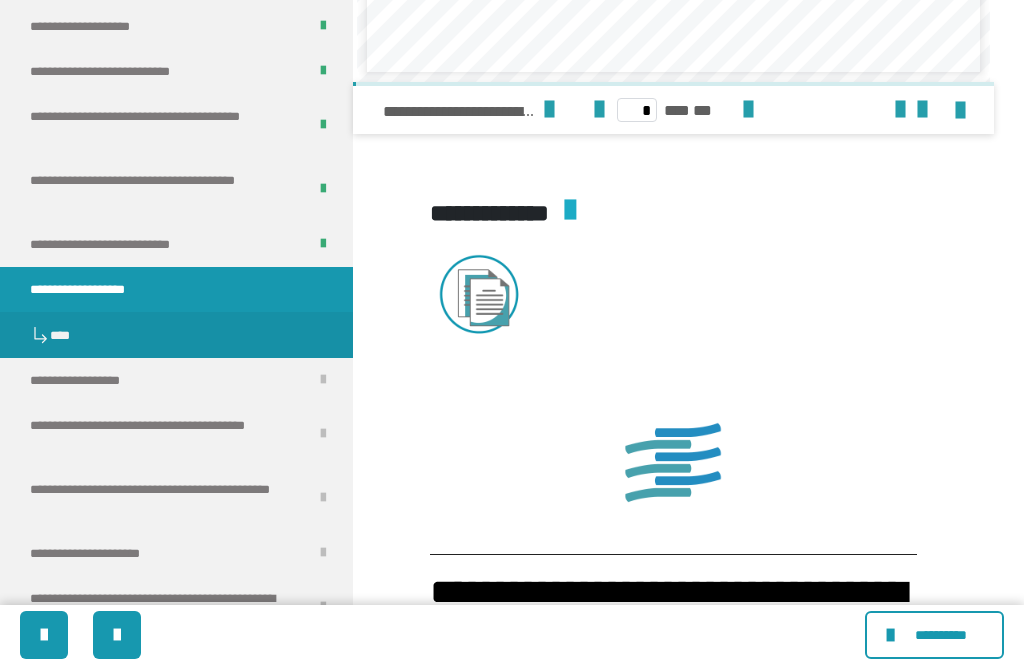 scroll, scrollTop: 2812, scrollLeft: 0, axis: vertical 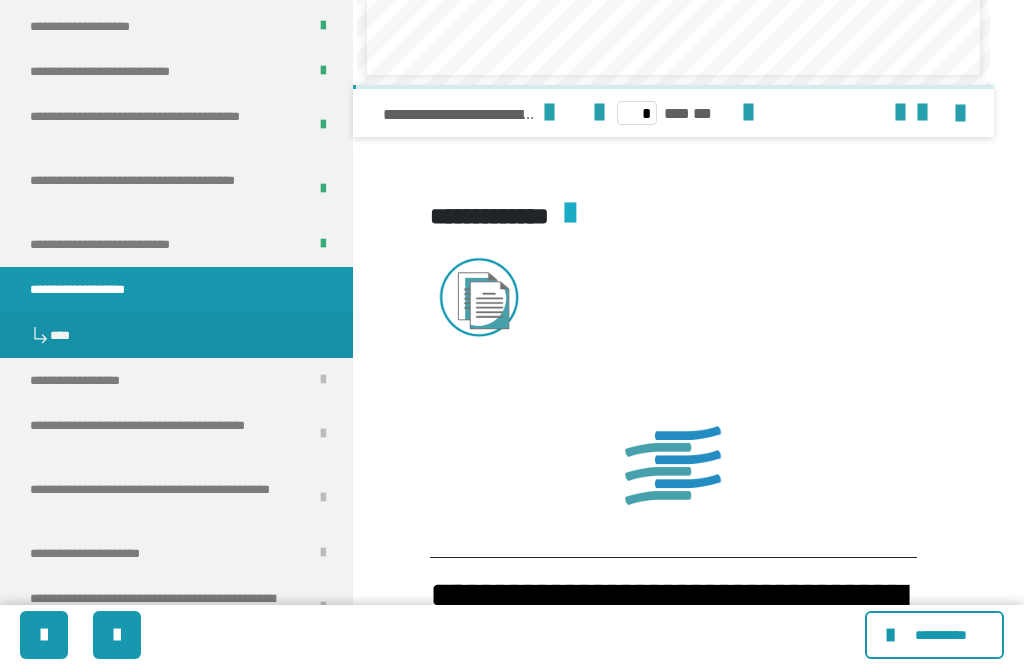 click at bounding box center (748, 113) 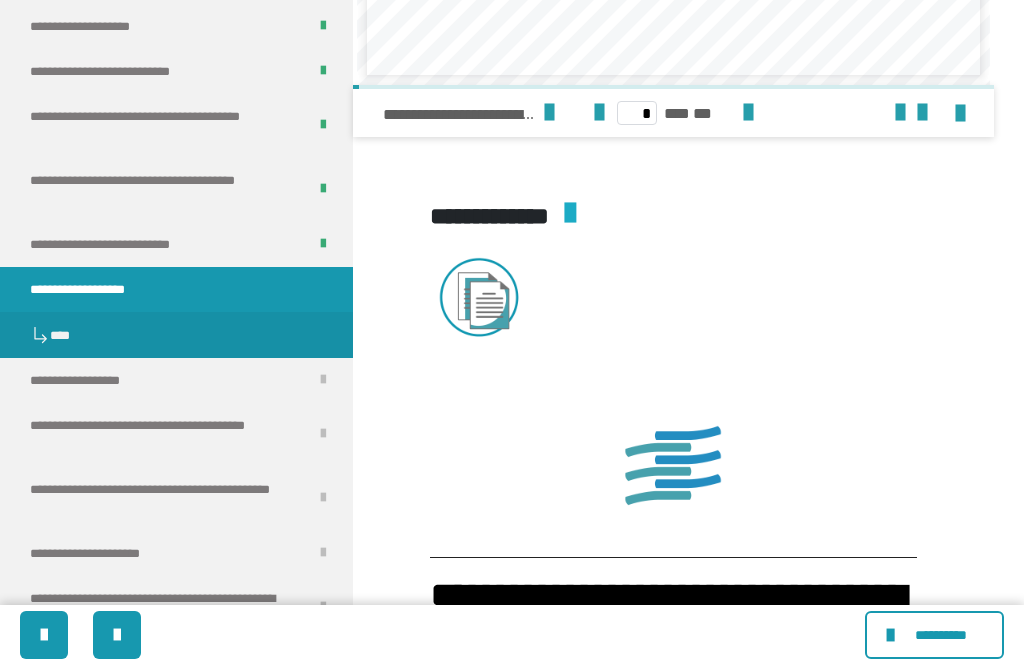 click at bounding box center [748, 113] 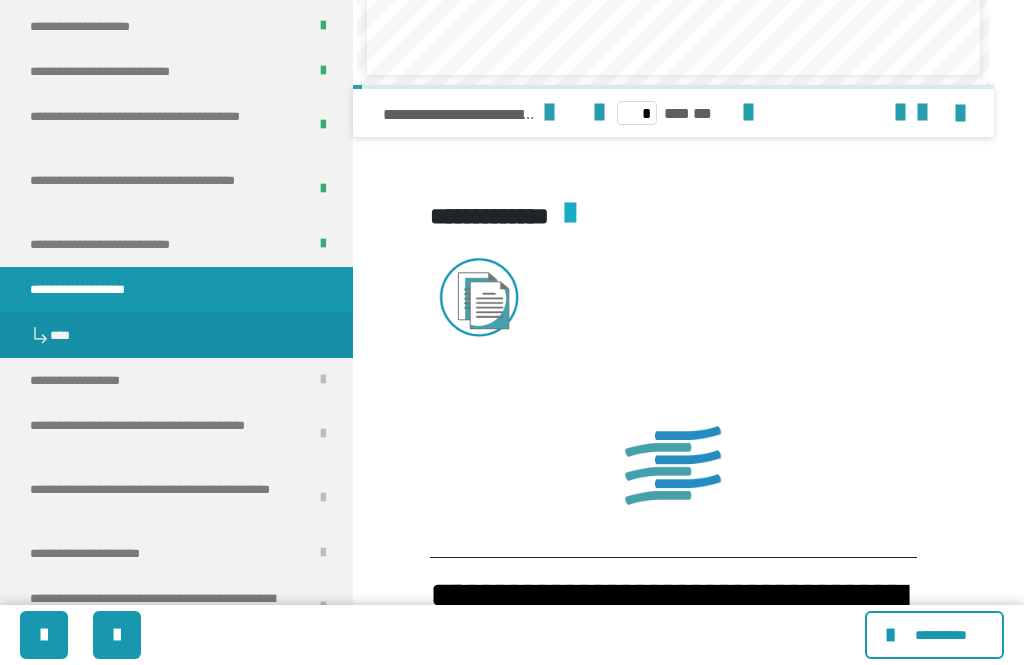 click at bounding box center (748, 113) 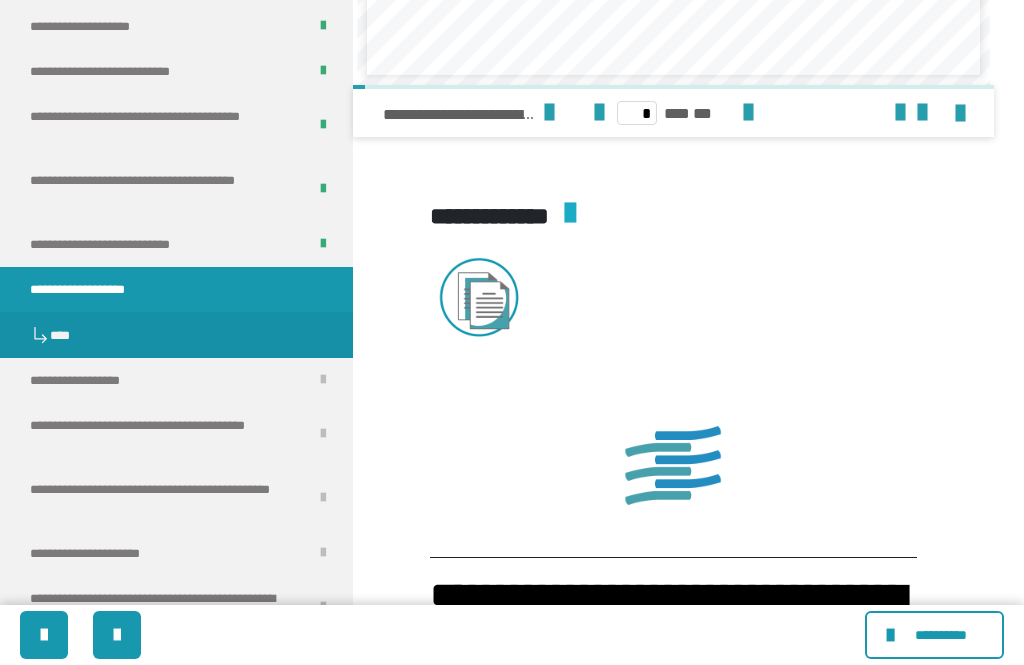 click at bounding box center (748, 113) 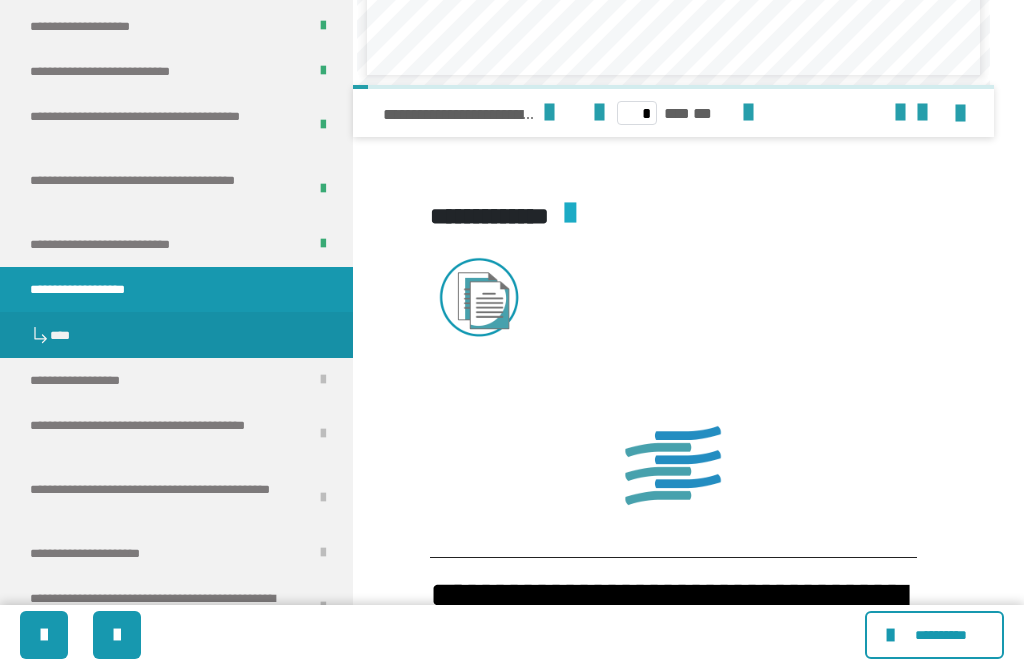click at bounding box center (748, 113) 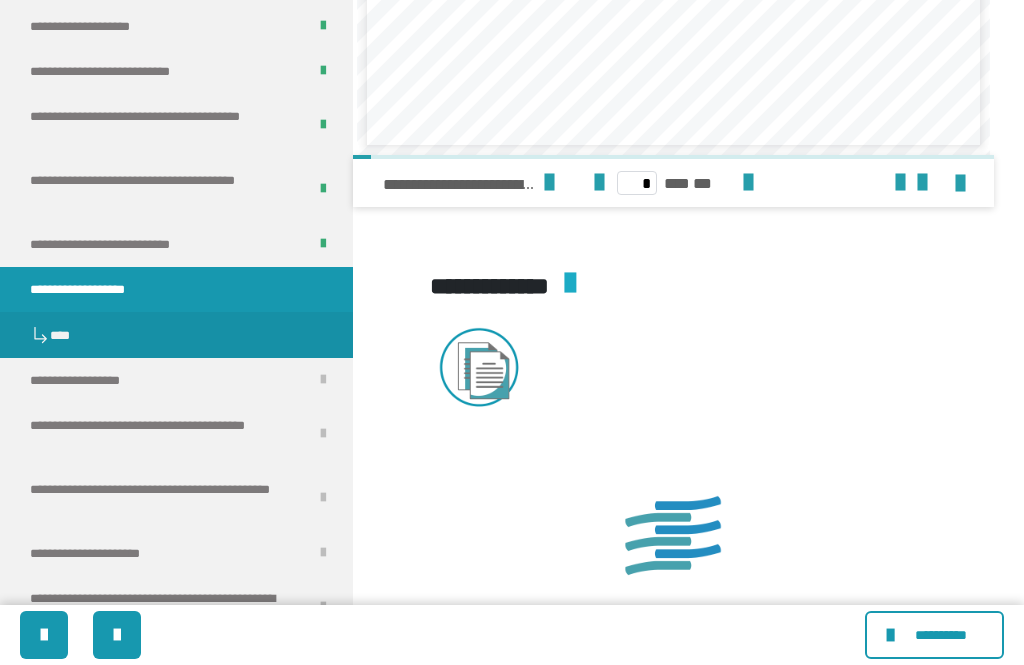 scroll, scrollTop: 2741, scrollLeft: 0, axis: vertical 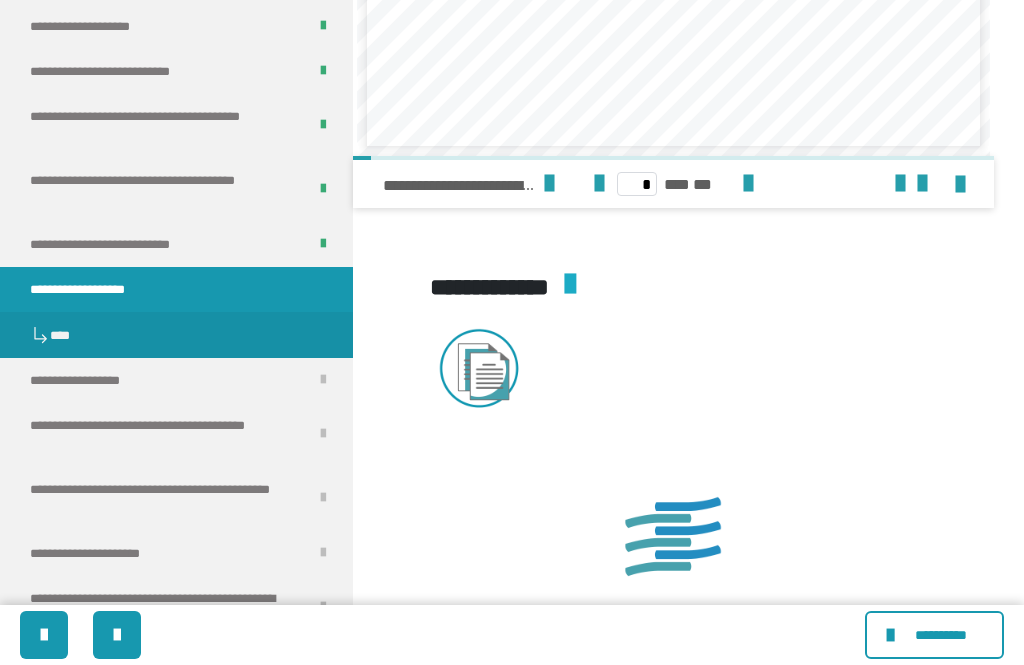 click at bounding box center [748, 184] 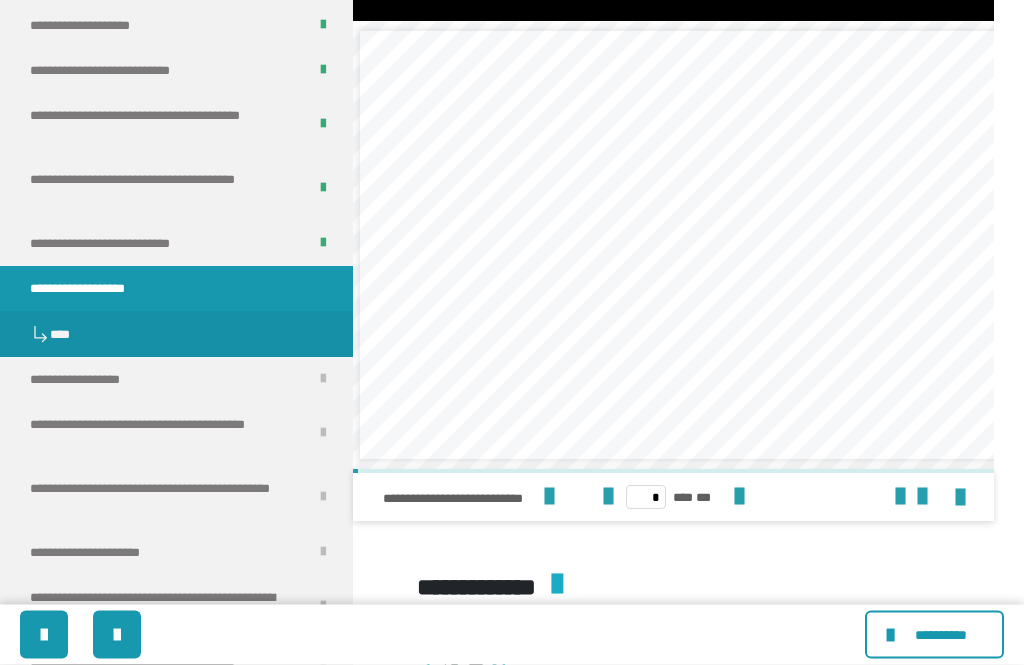 scroll, scrollTop: 3900, scrollLeft: 0, axis: vertical 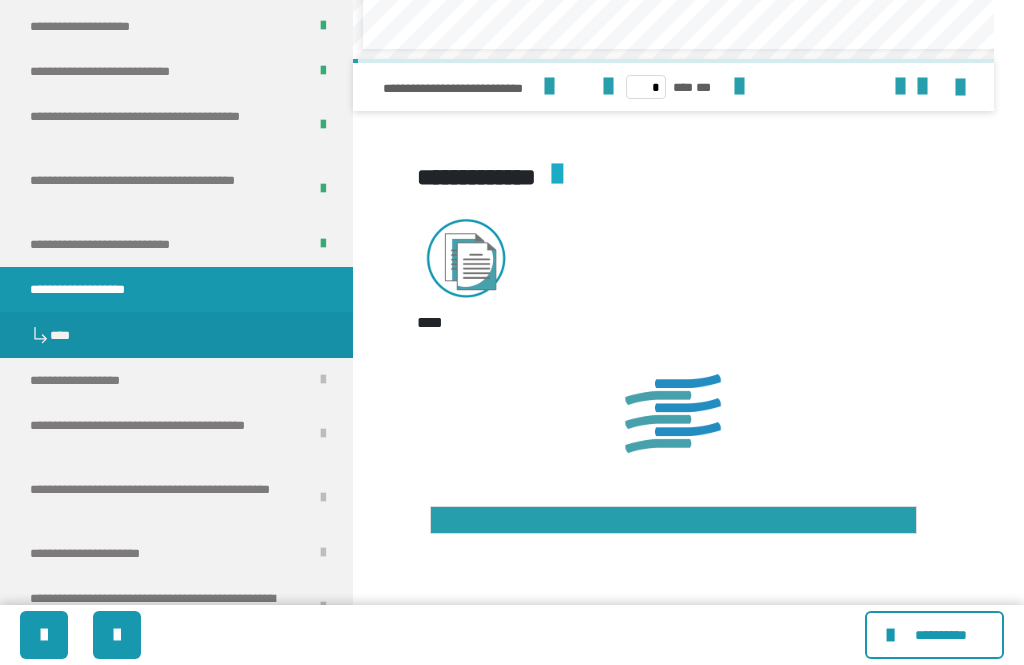 click at bounding box center [739, 87] 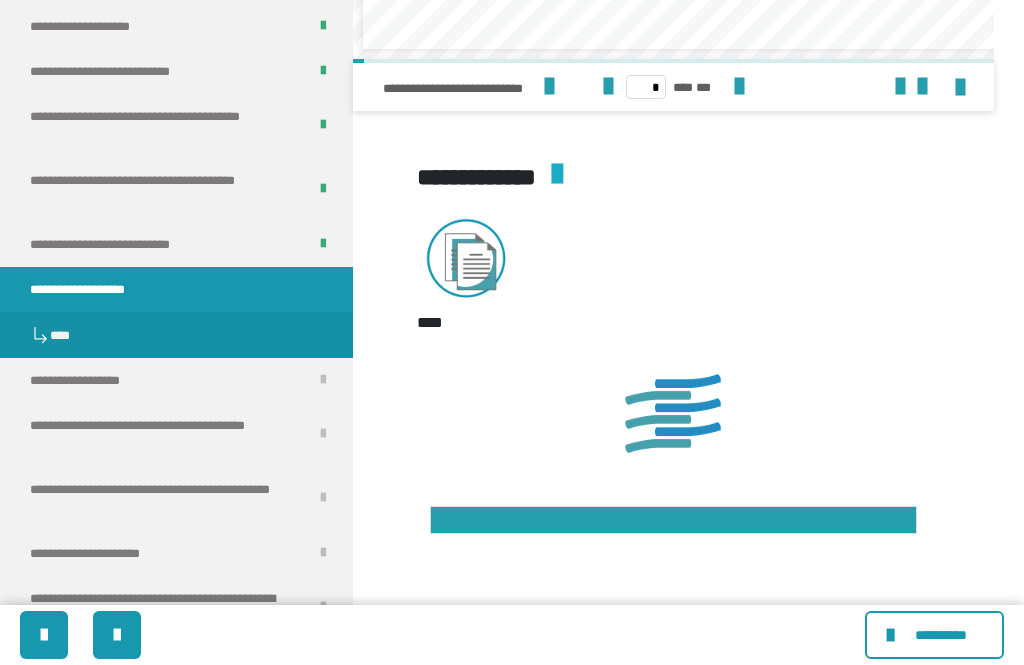 click at bounding box center (739, 87) 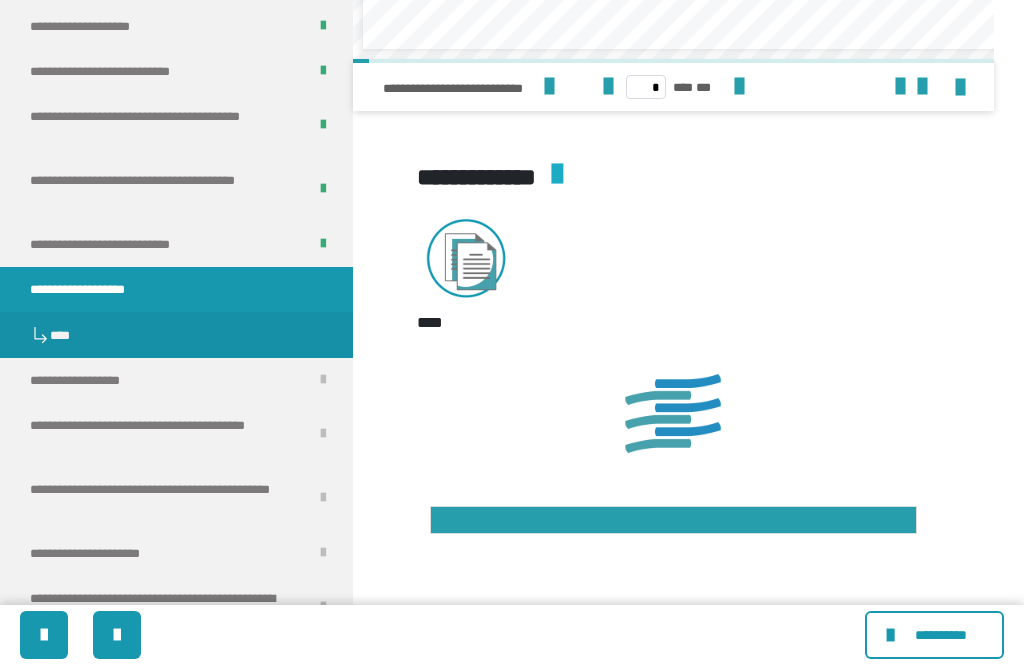 click at bounding box center (739, 87) 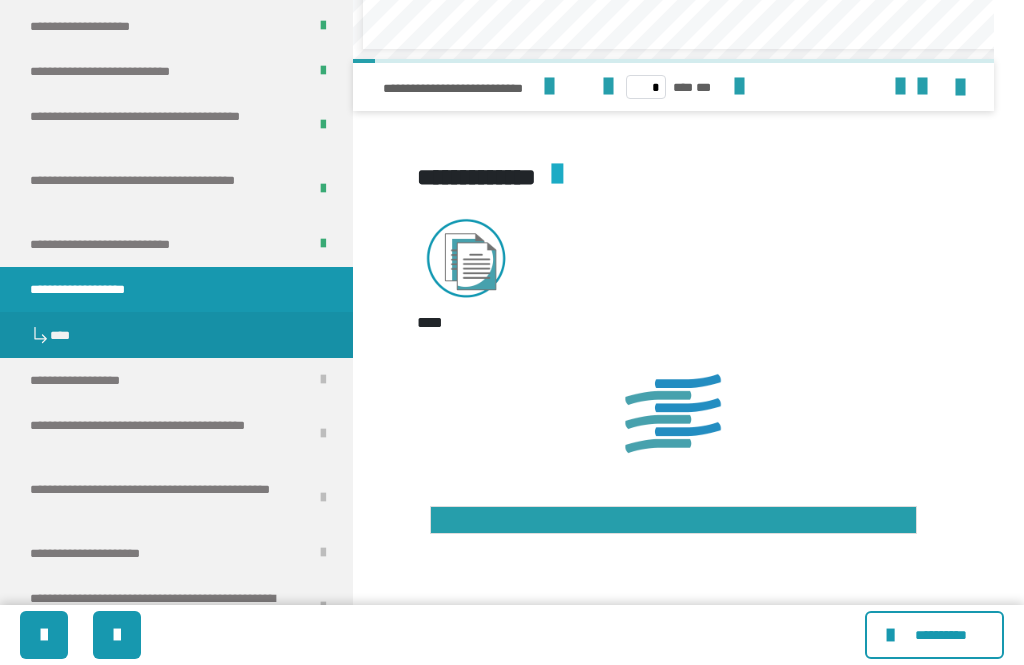 click at bounding box center (739, 87) 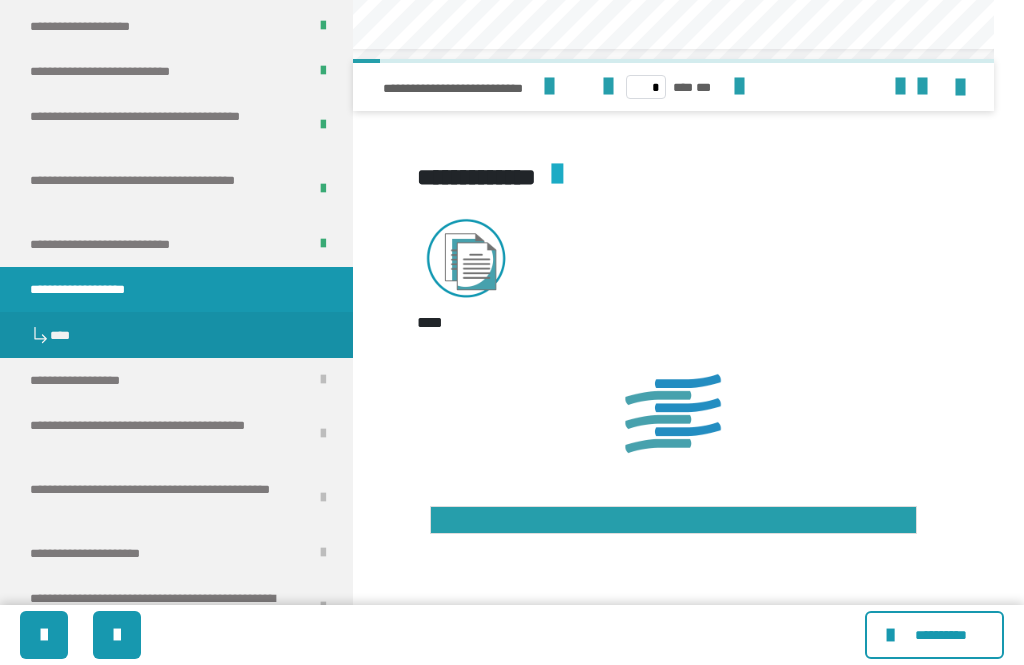 scroll, scrollTop: 0, scrollLeft: 38, axis: horizontal 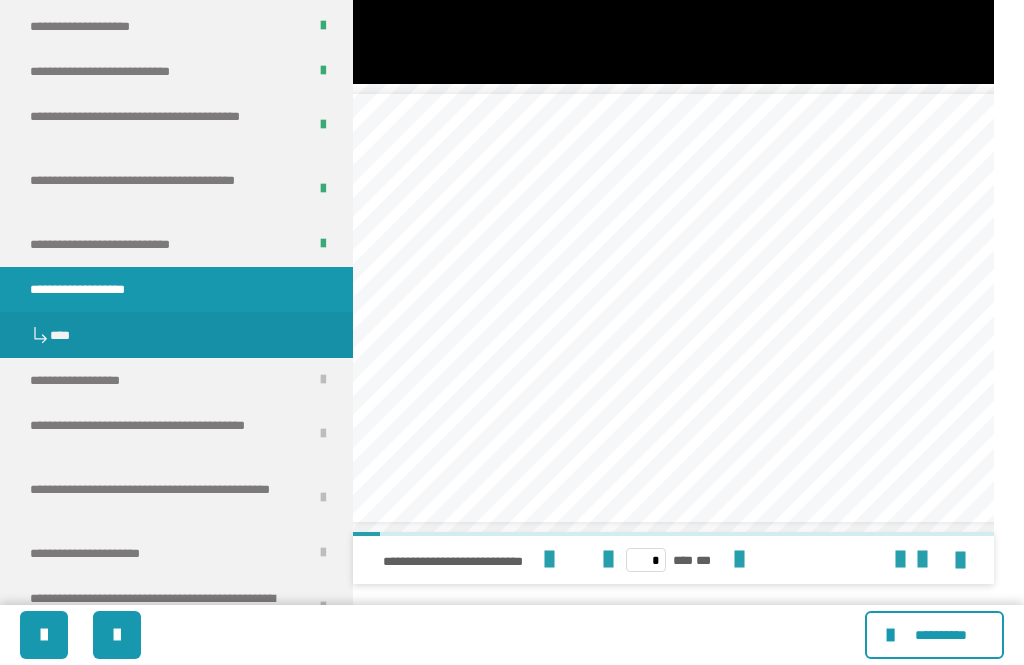 click at bounding box center (673, -97) 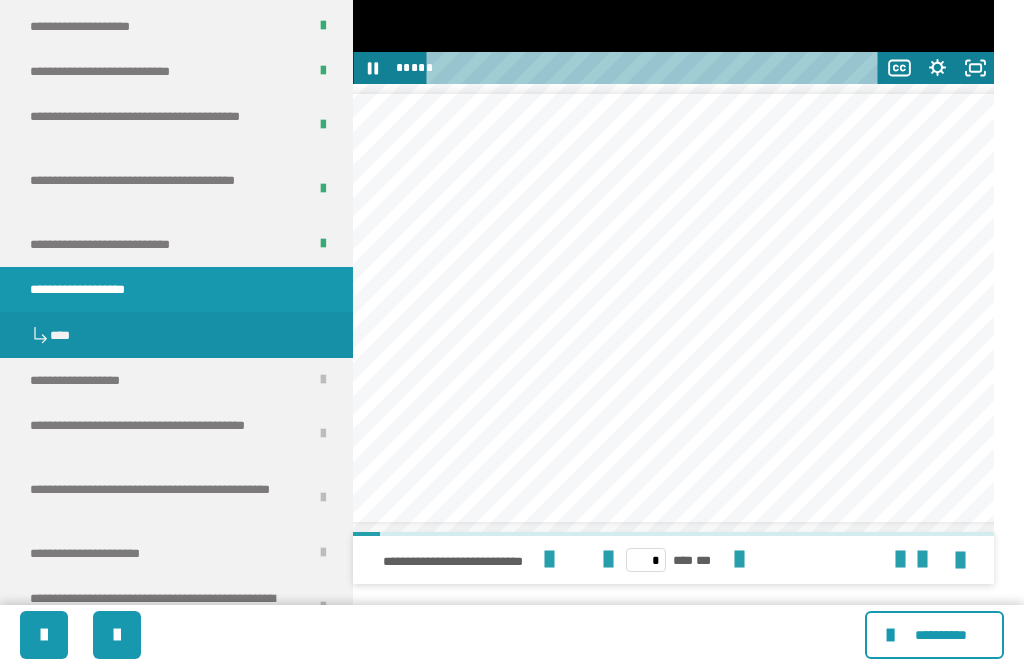 click at bounding box center [673, -97] 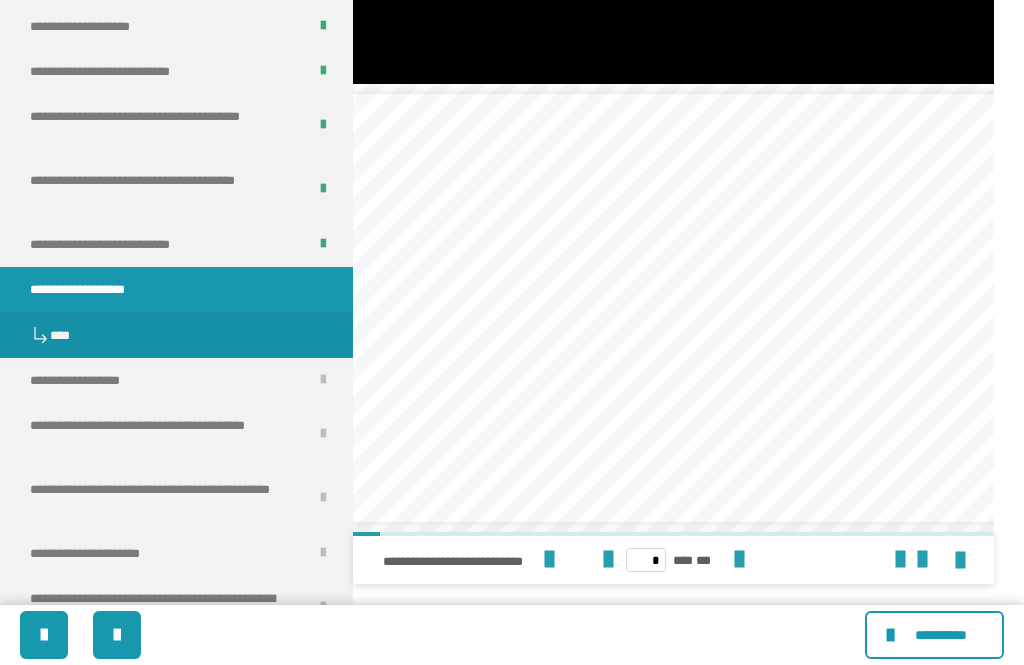 click at bounding box center [673, -97] 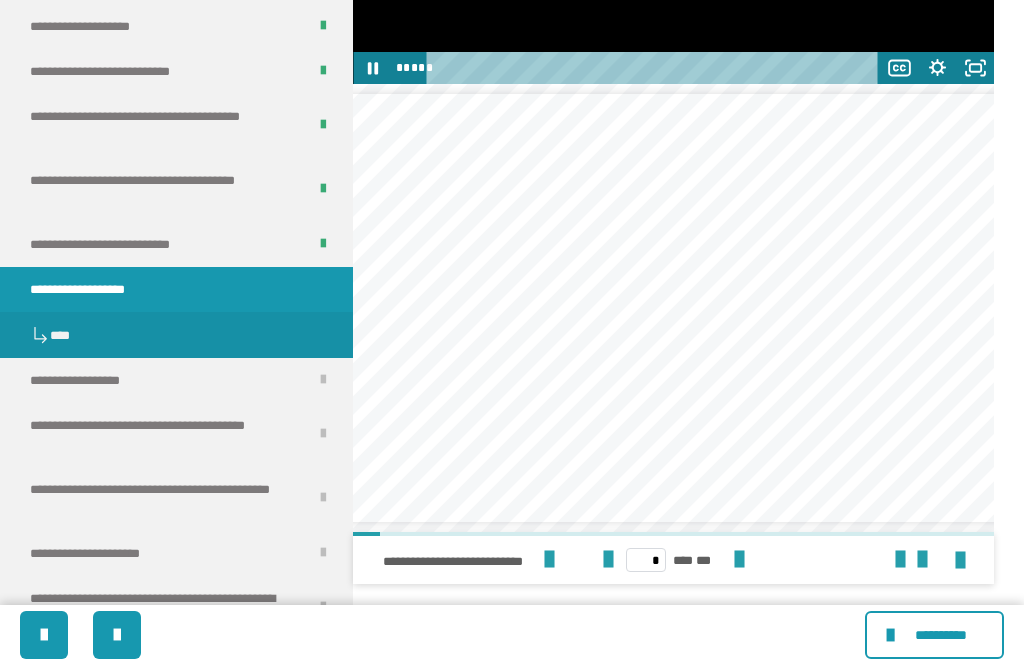 click on "**" 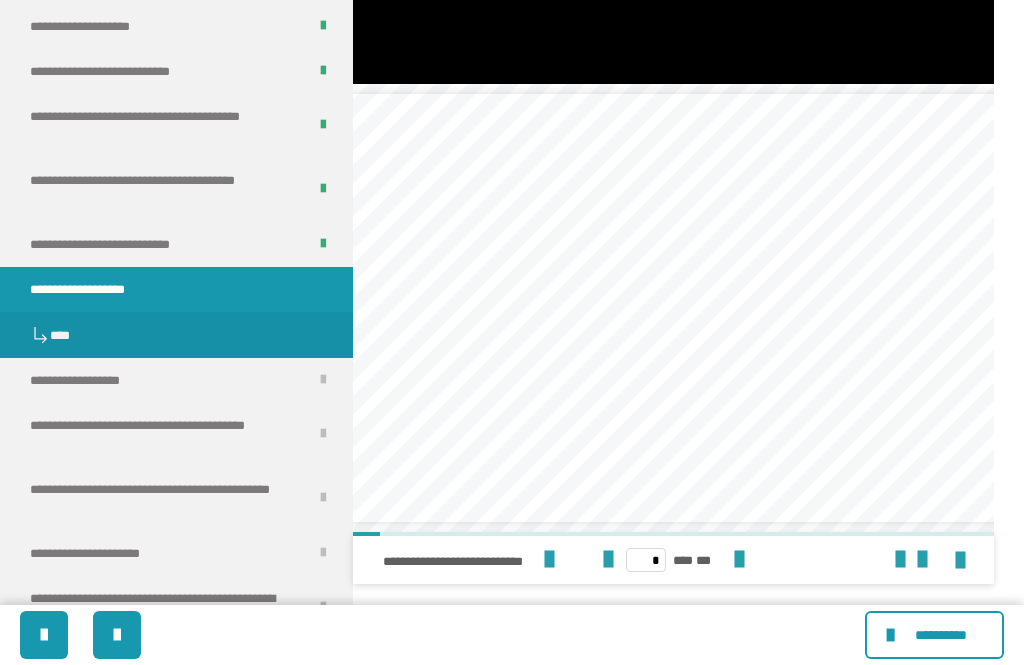 click at bounding box center (673, -97) 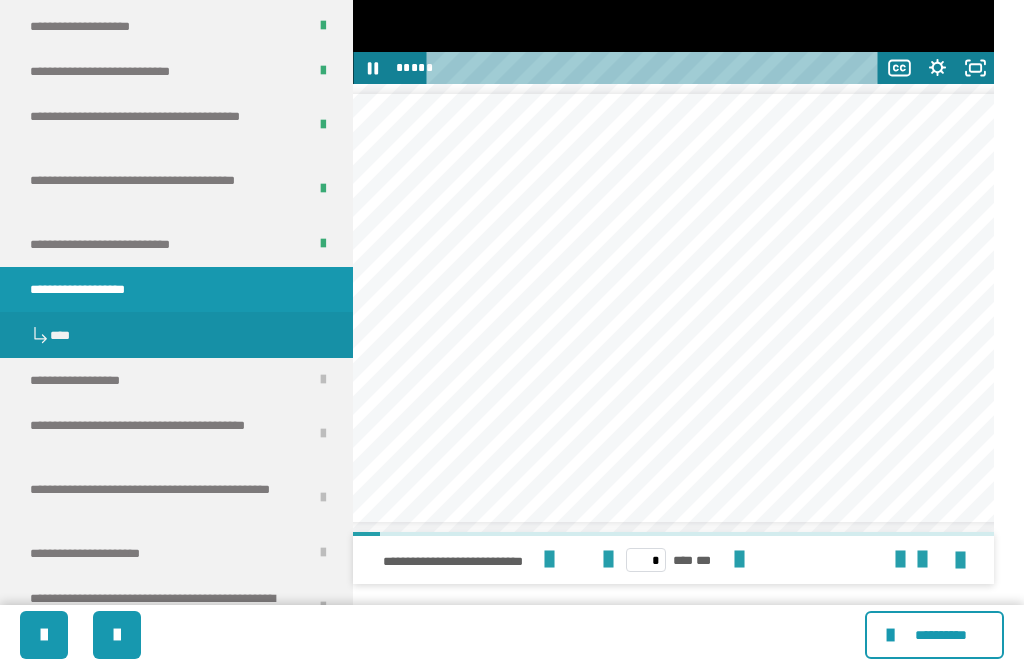 click 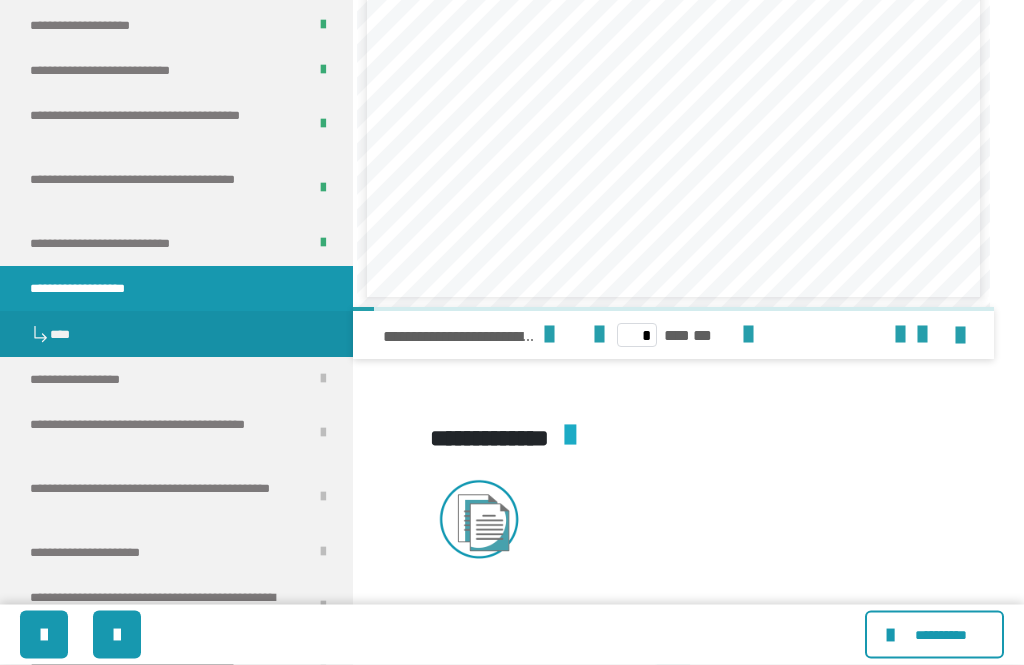 scroll, scrollTop: 2590, scrollLeft: 0, axis: vertical 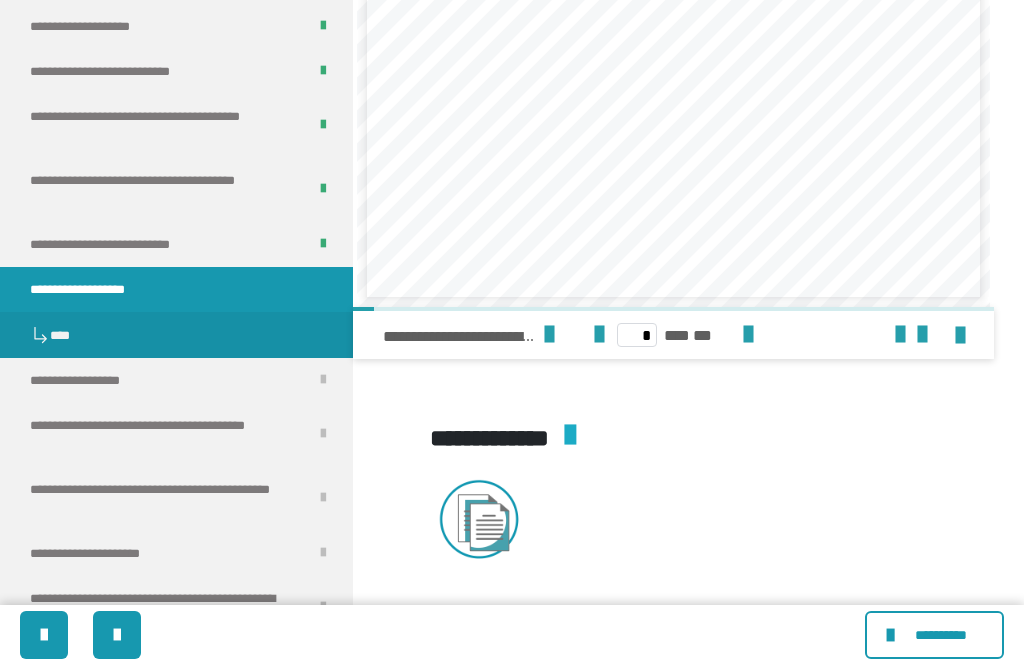 click at bounding box center [748, 335] 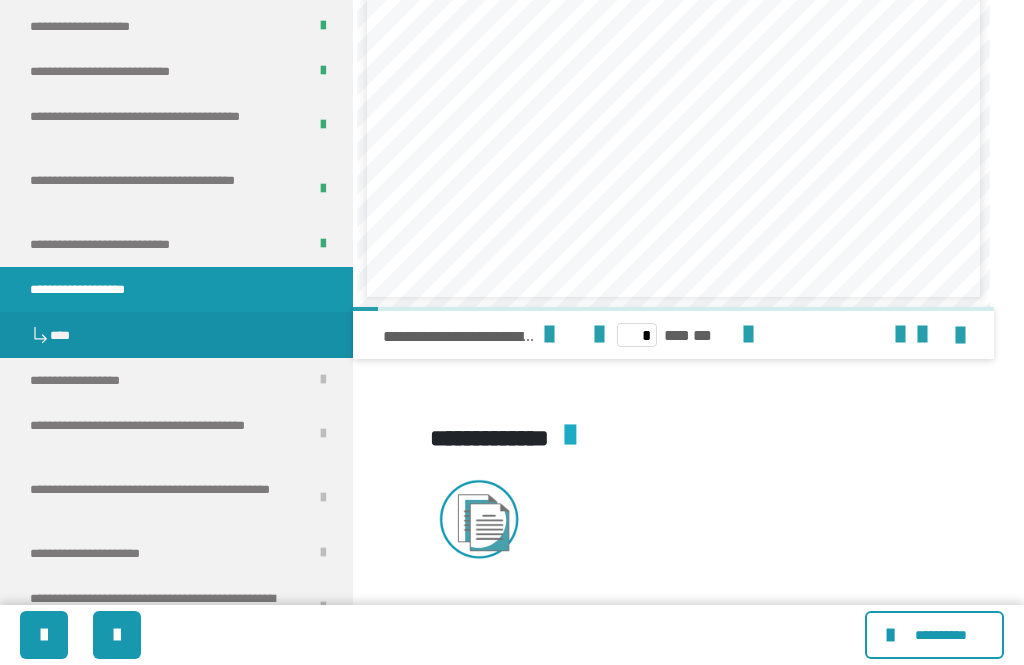 click at bounding box center (748, 335) 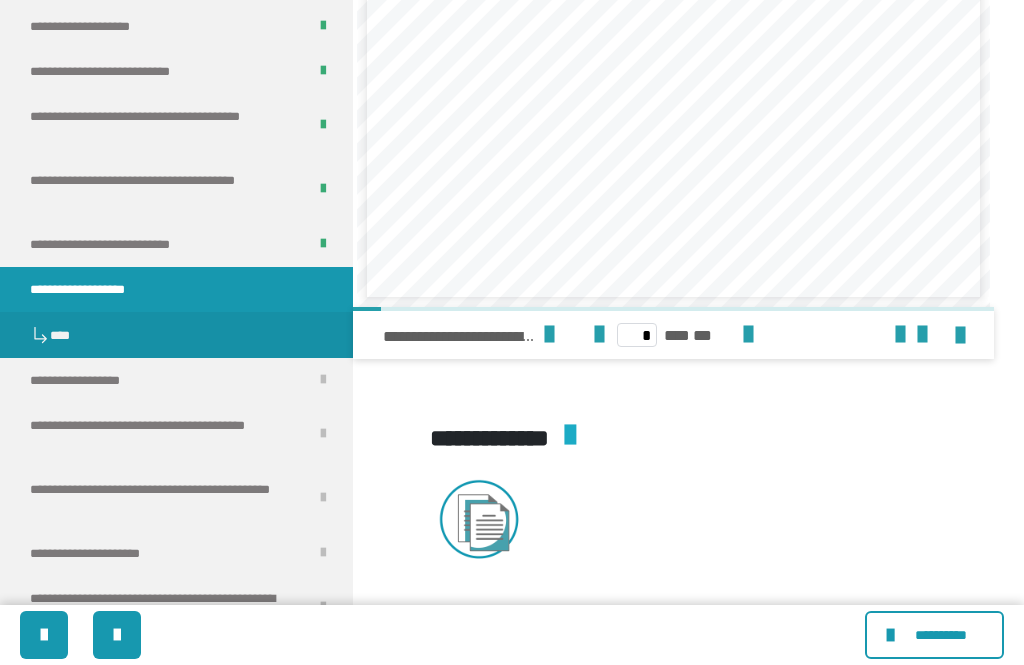 click at bounding box center (748, 335) 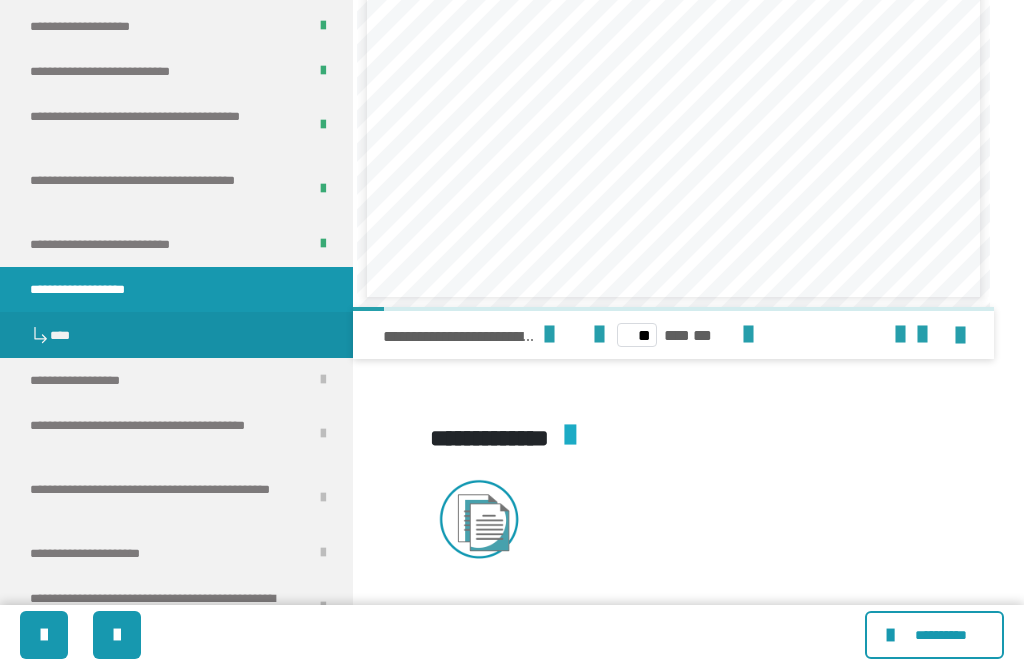click at bounding box center [748, 335] 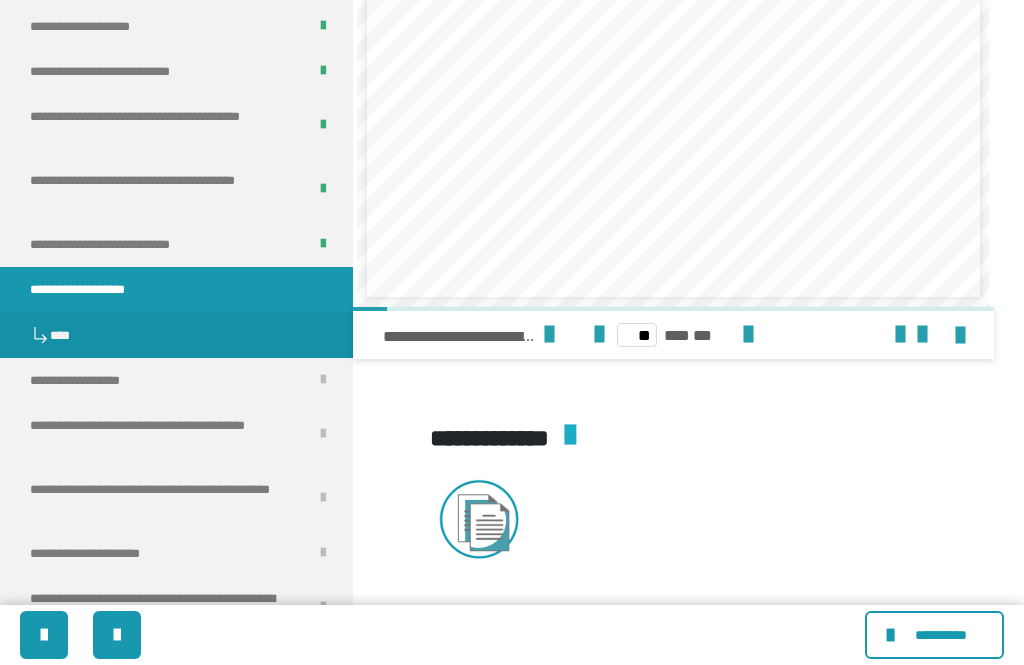 click at bounding box center [748, 335] 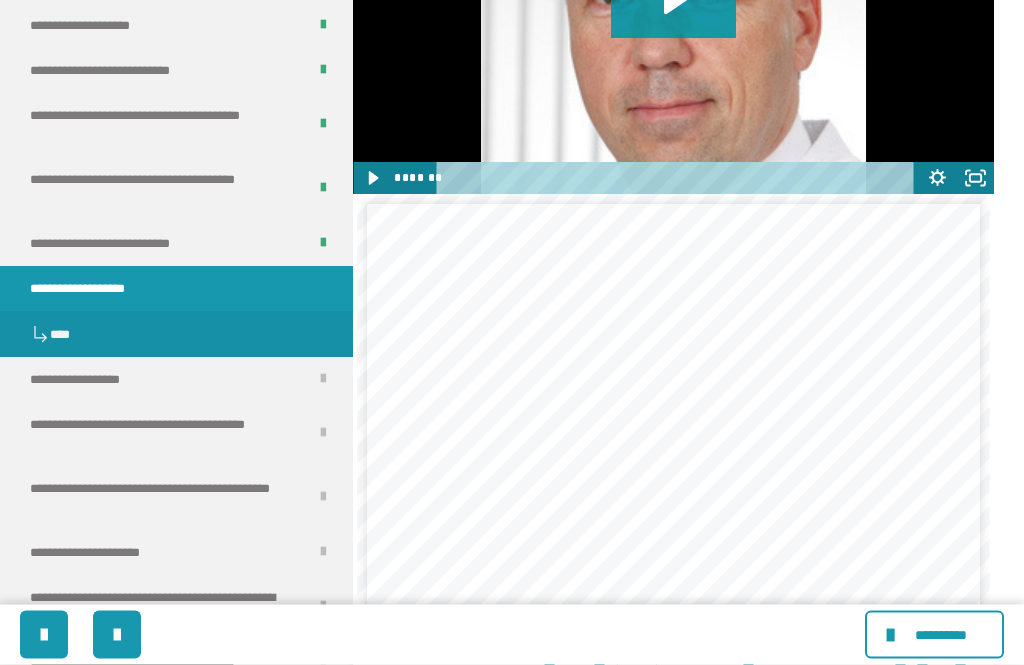 click 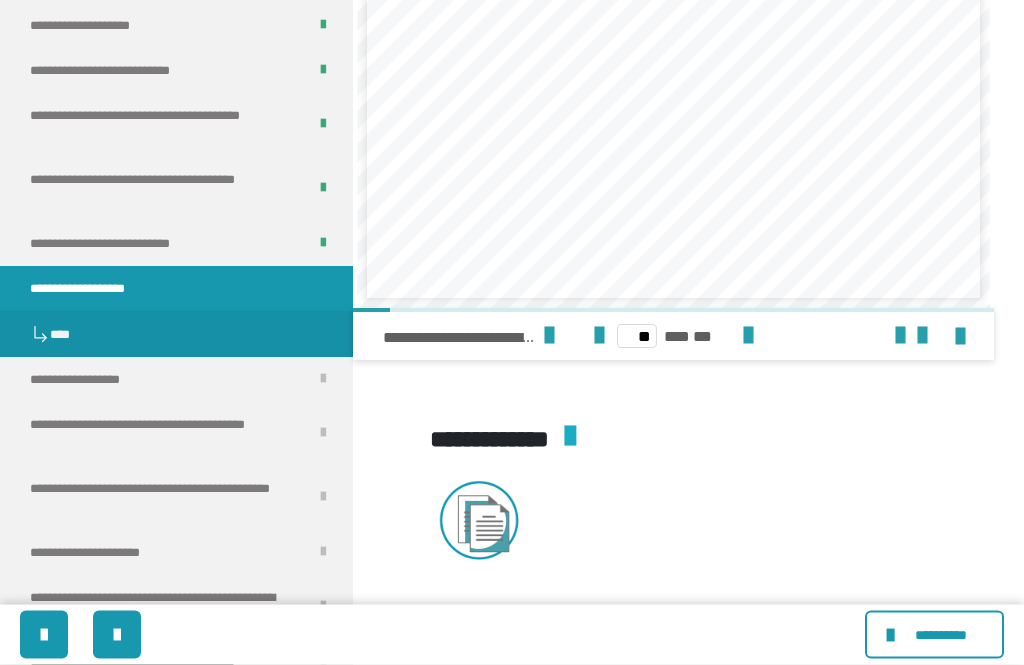 scroll, scrollTop: 2589, scrollLeft: 0, axis: vertical 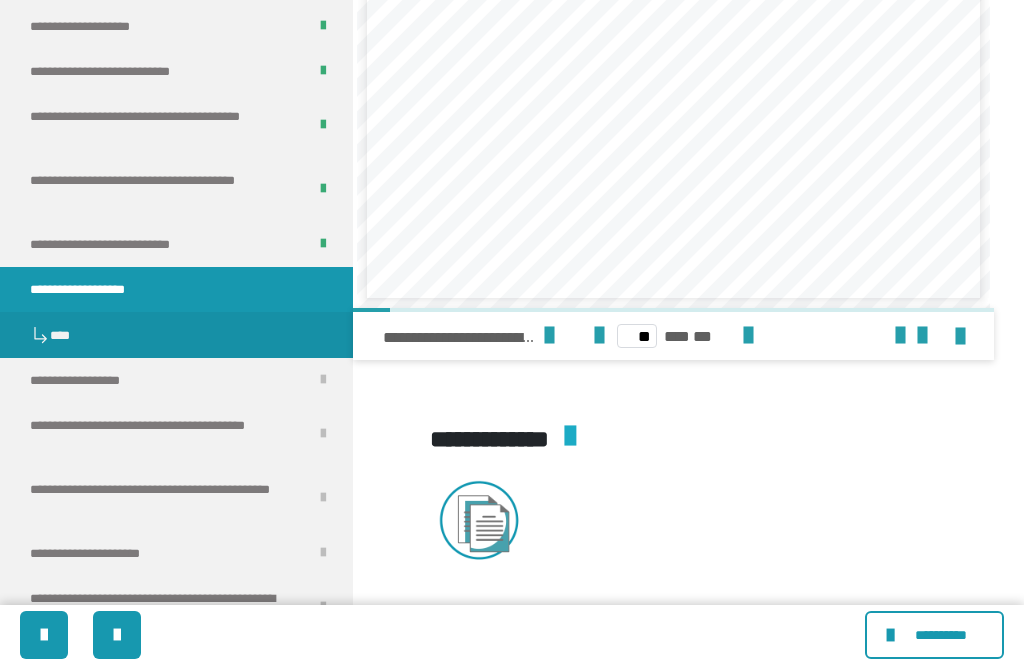 click at bounding box center [748, 336] 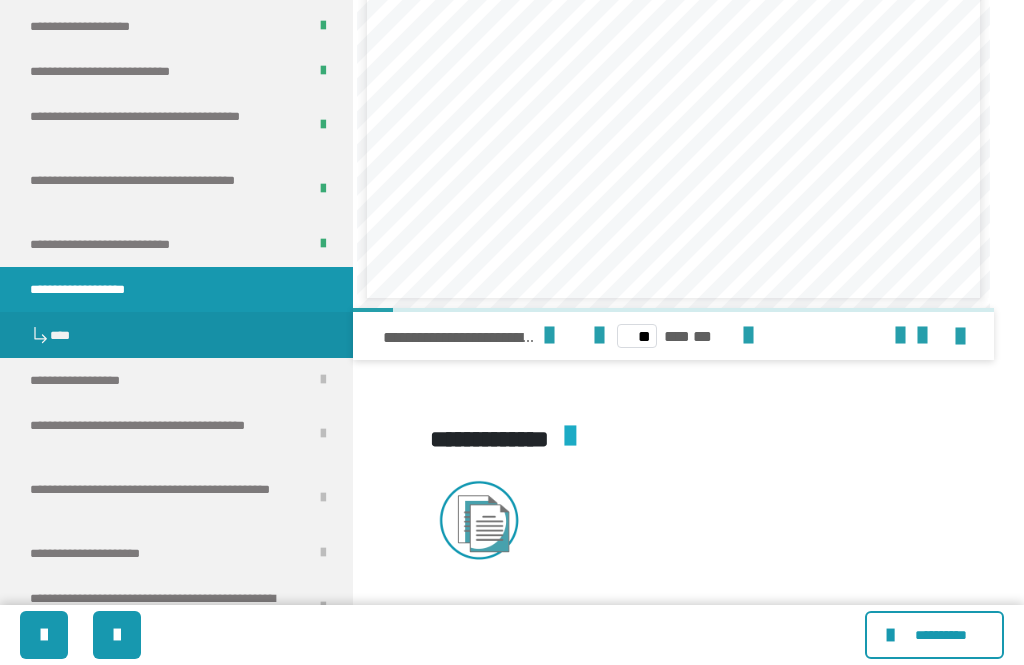 click at bounding box center (748, 336) 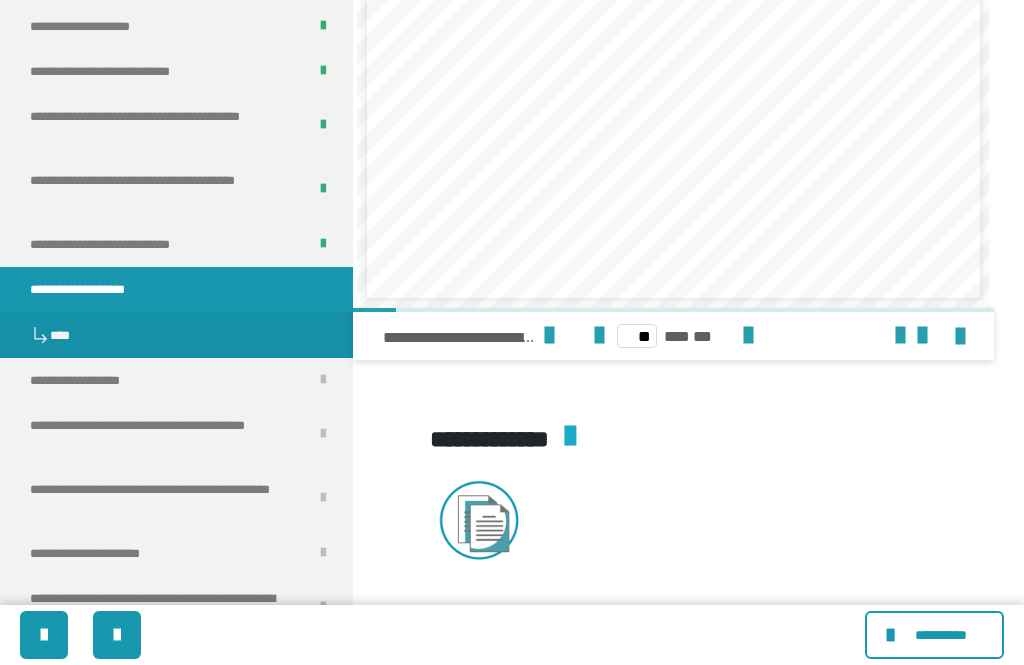click at bounding box center [748, 336] 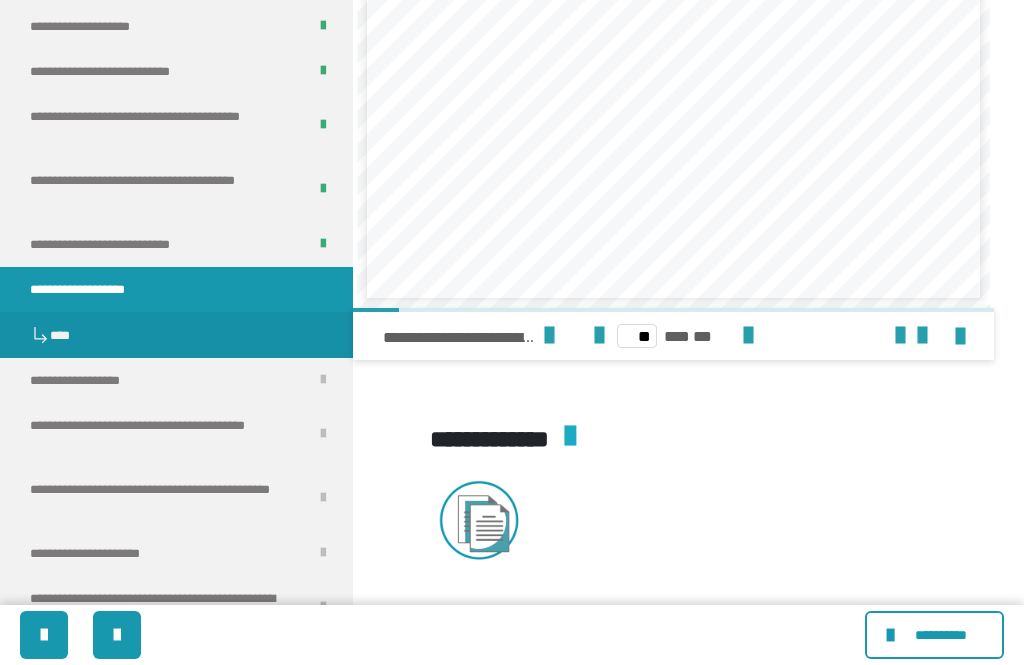 click at bounding box center (599, 336) 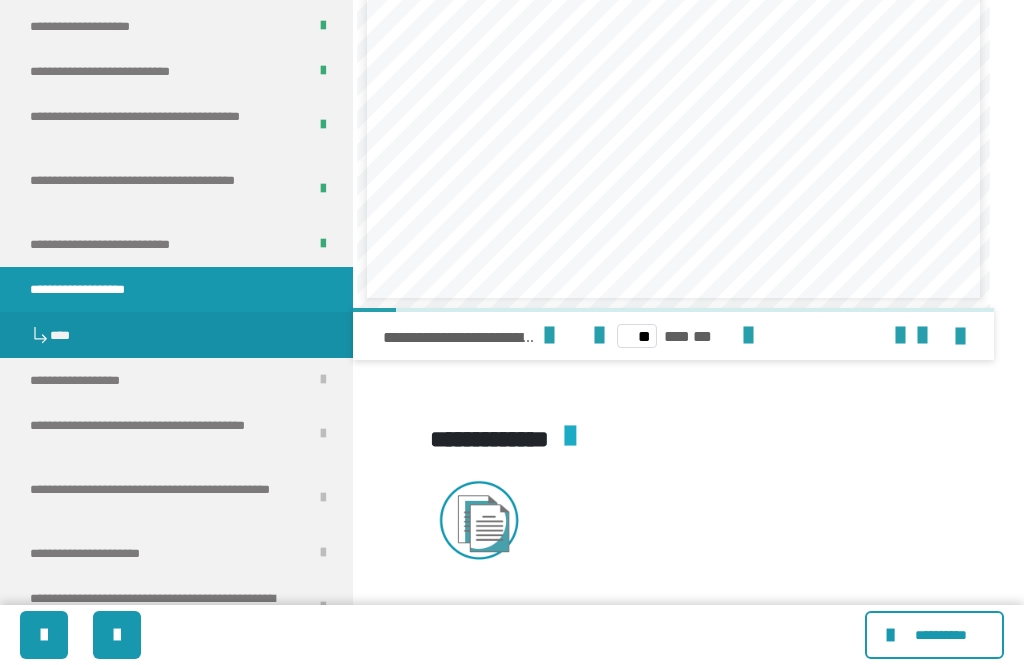 click at bounding box center [748, 336] 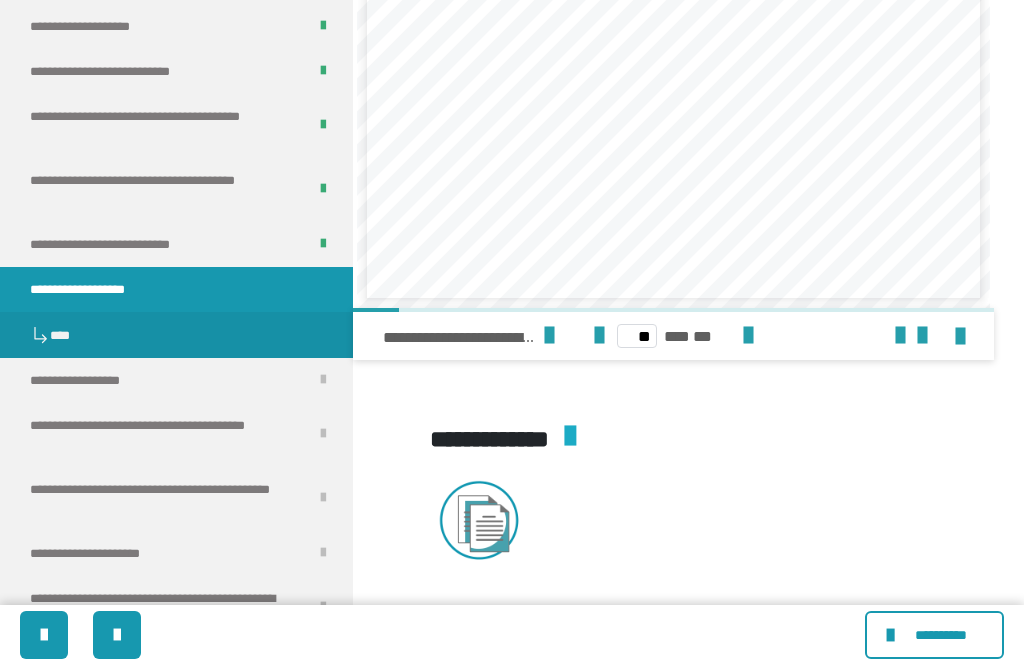 click at bounding box center (748, 336) 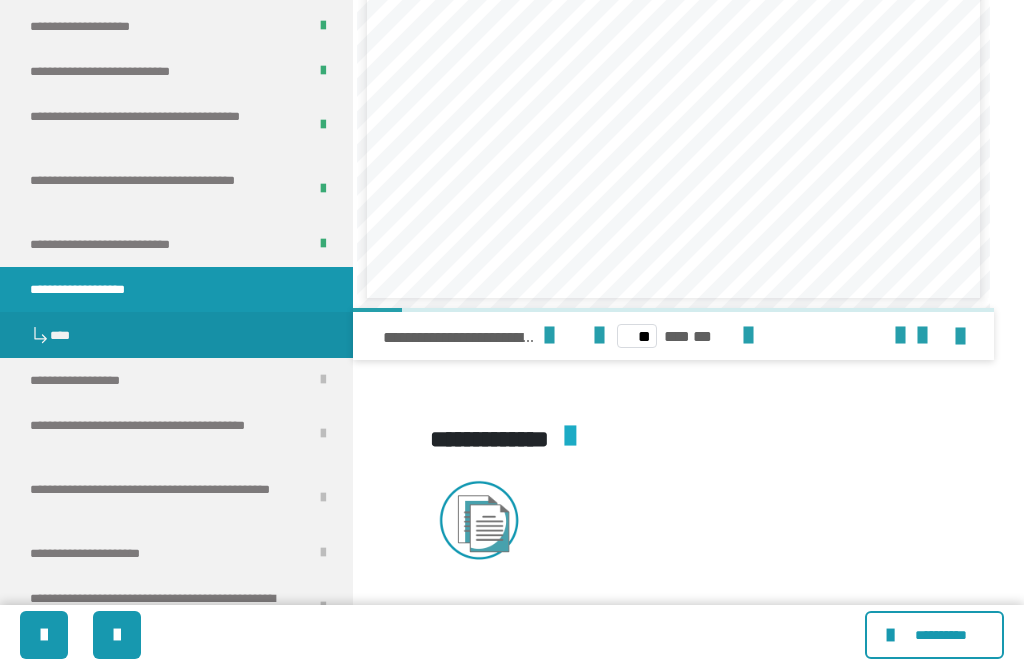 click at bounding box center [748, 336] 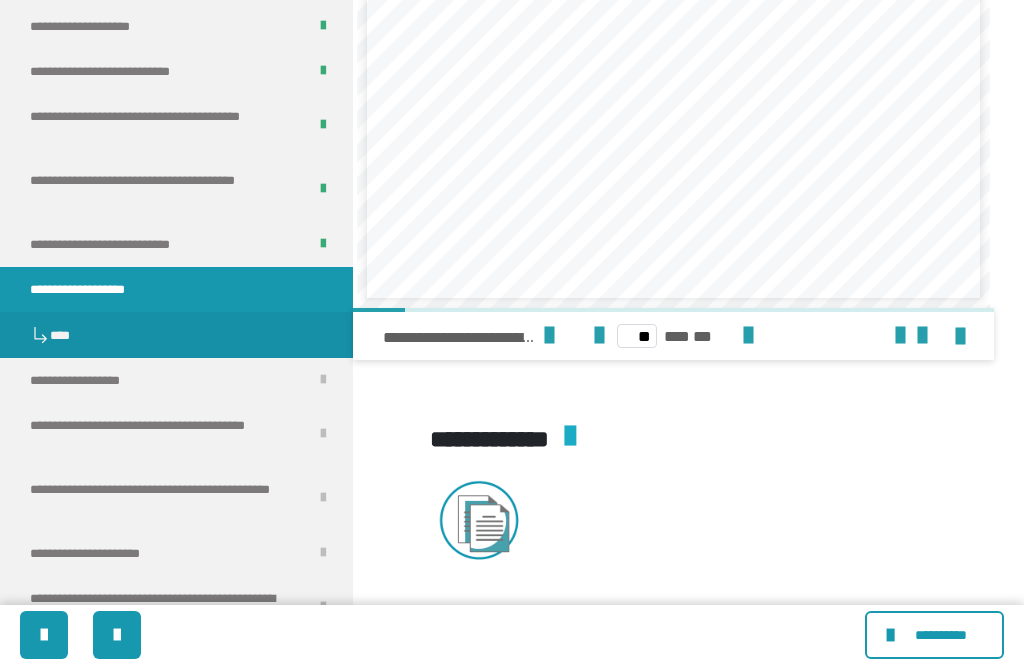 click at bounding box center [748, 336] 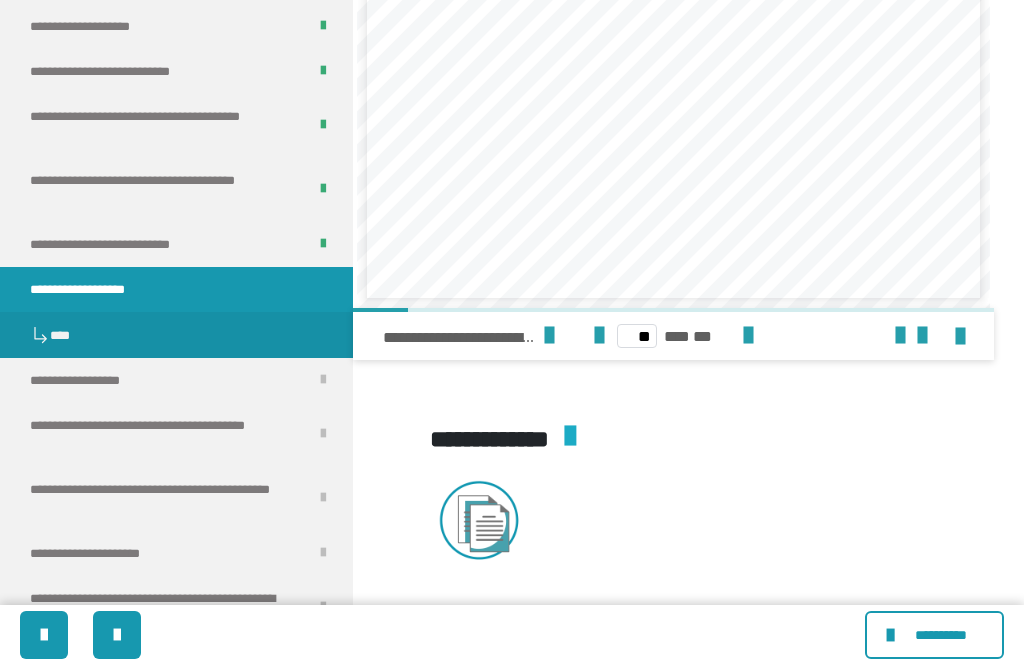 click on "**********" at bounding box center (634, 81) 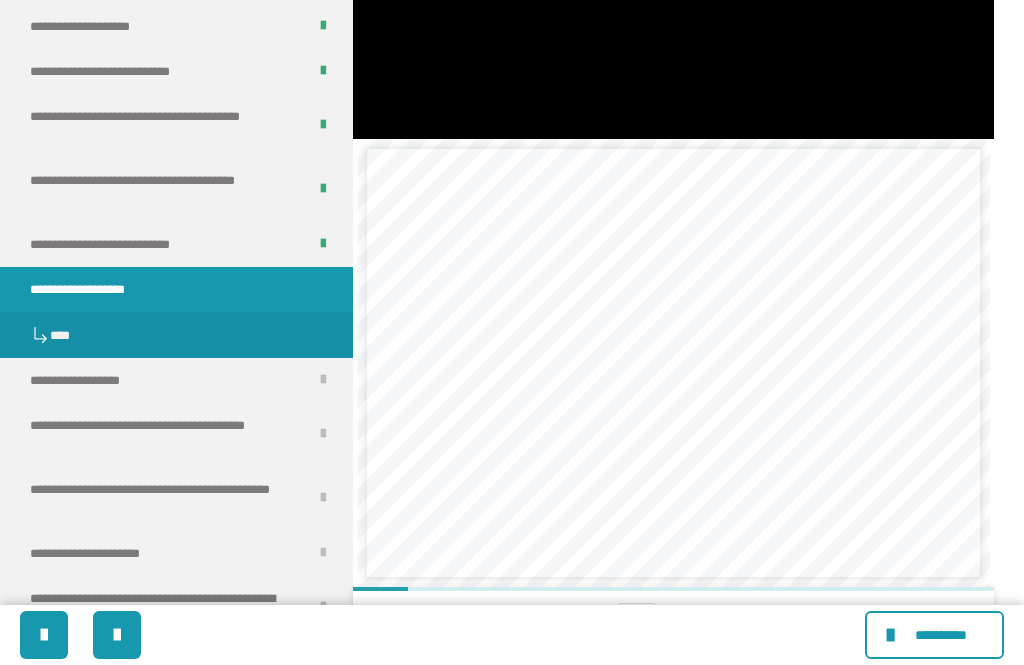 scroll, scrollTop: 2308, scrollLeft: 0, axis: vertical 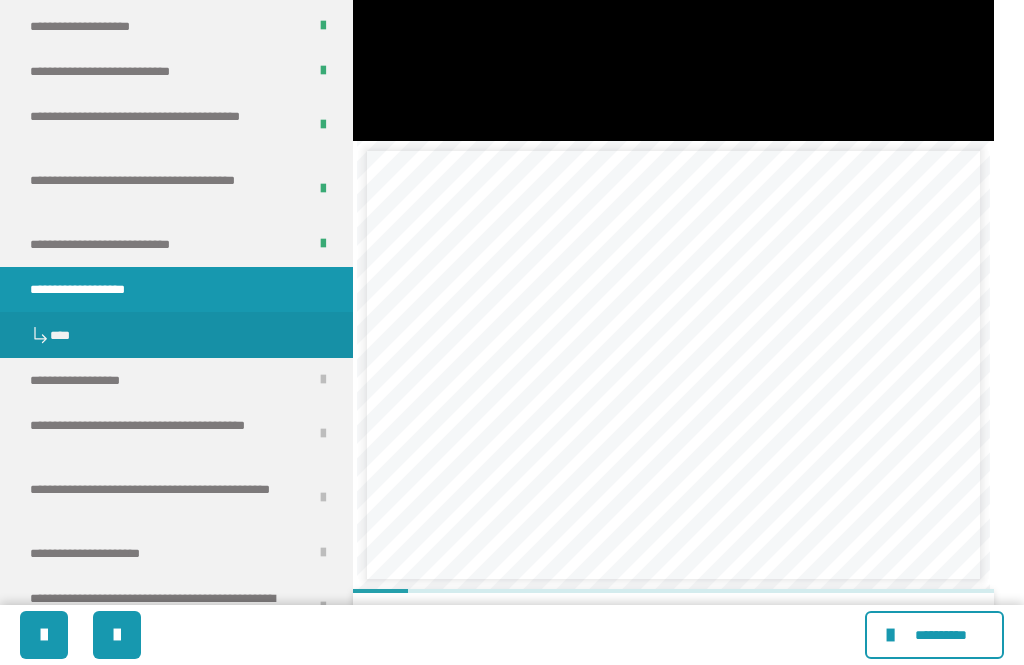 click at bounding box center (673, -40) 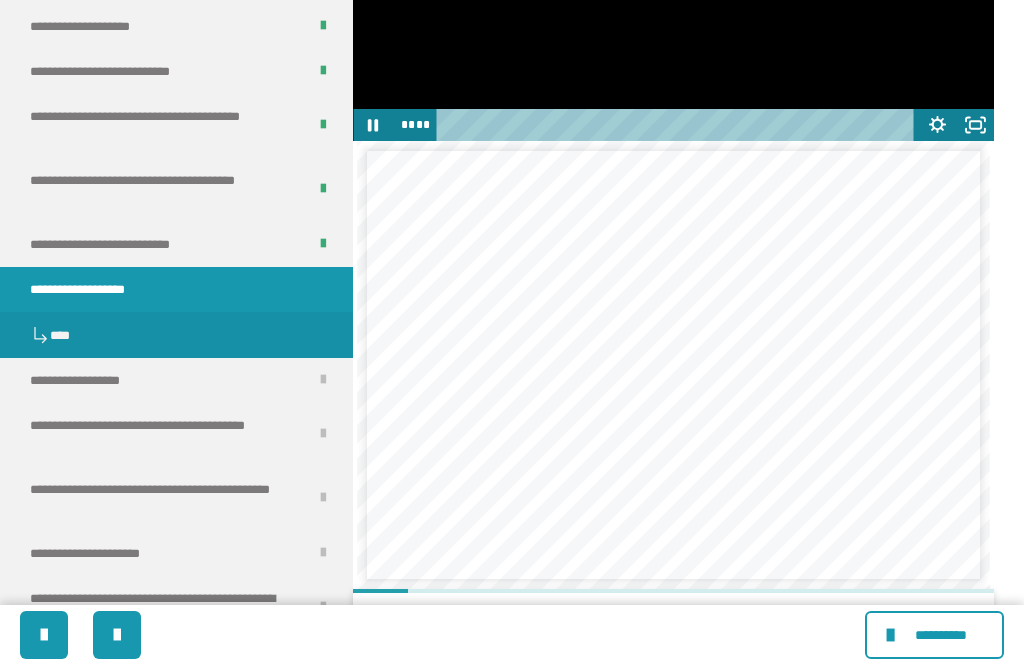 click 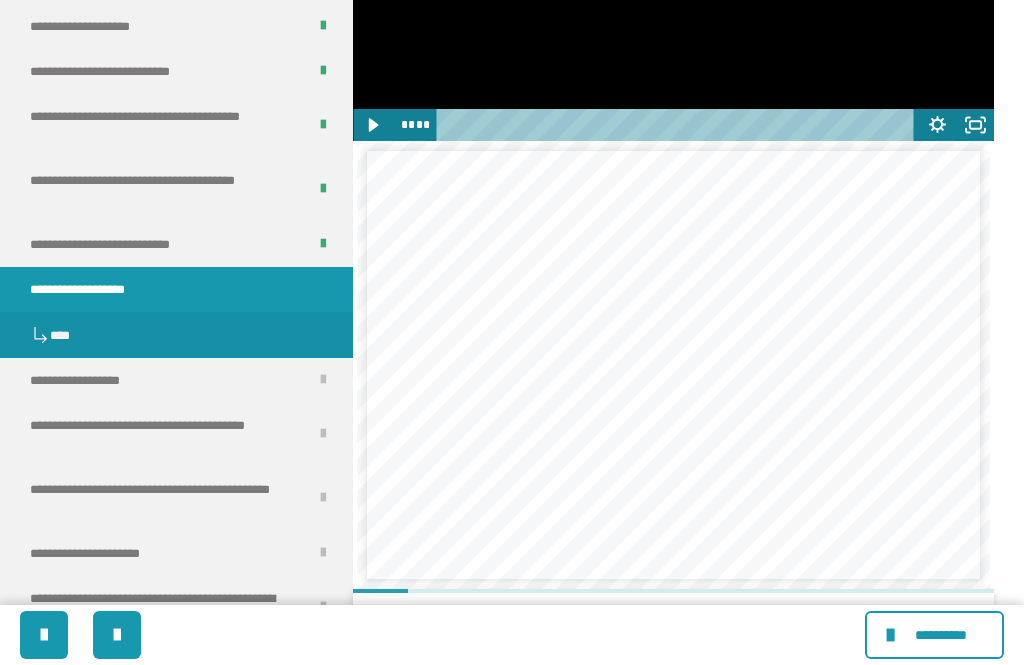 click 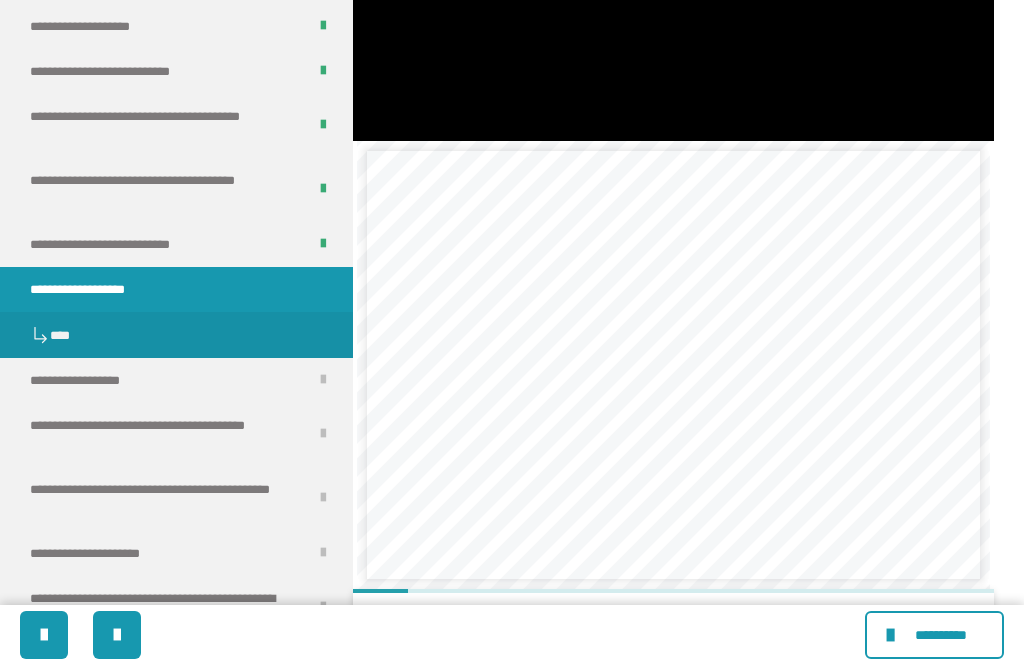 click at bounding box center [673, -40] 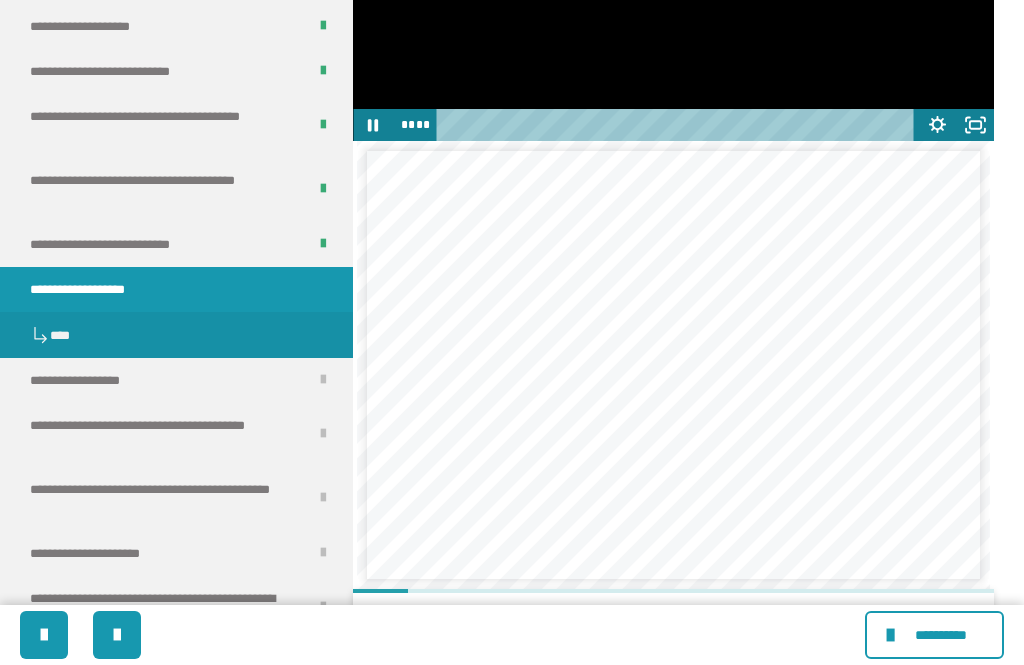 click 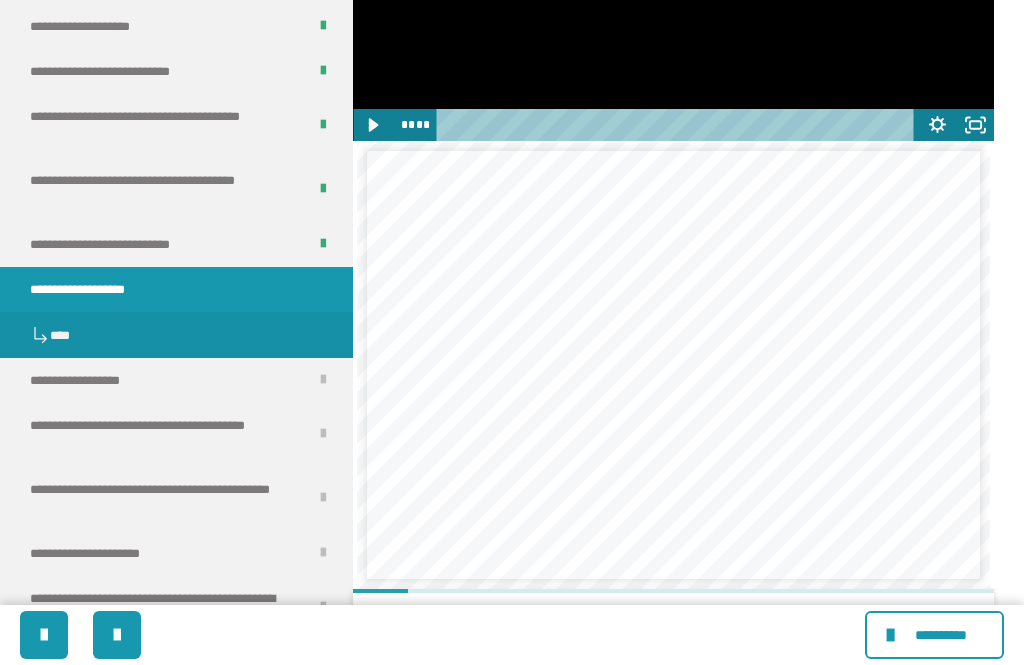 click 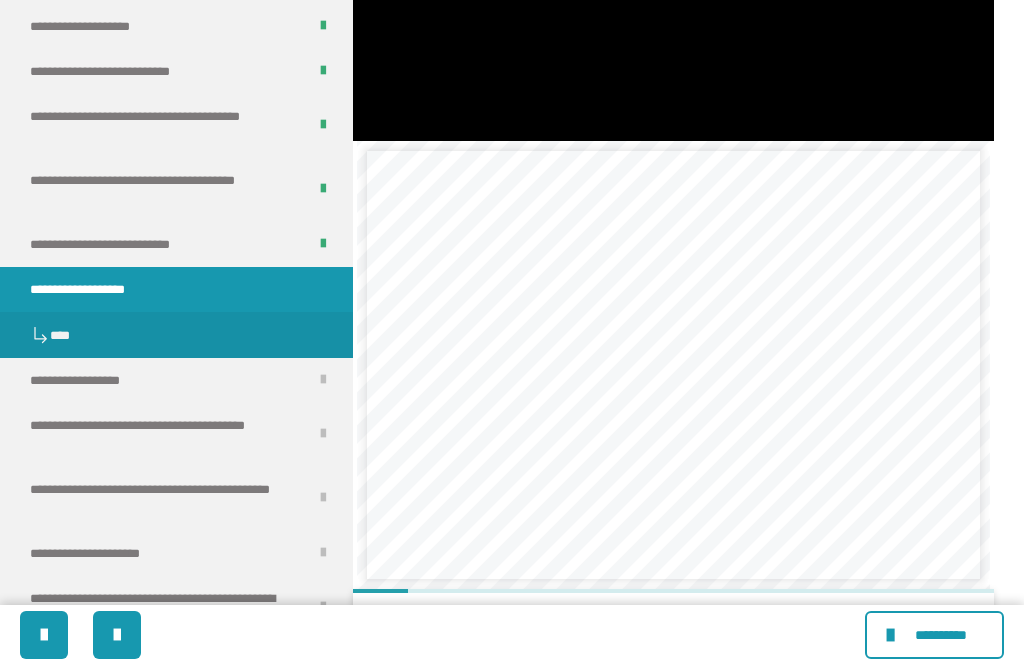 click at bounding box center (673, -40) 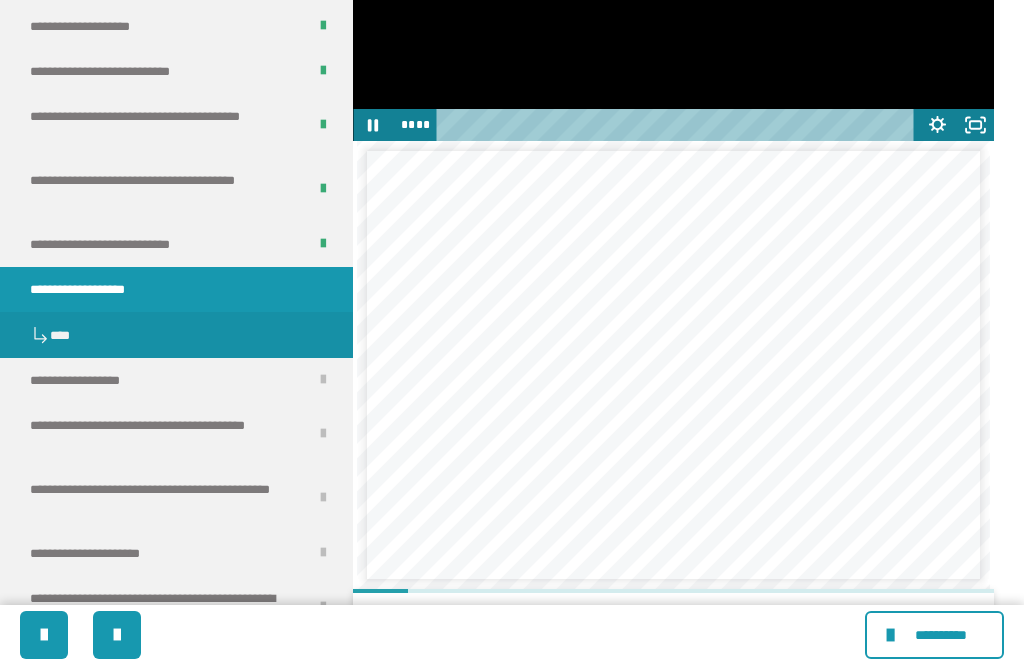 click 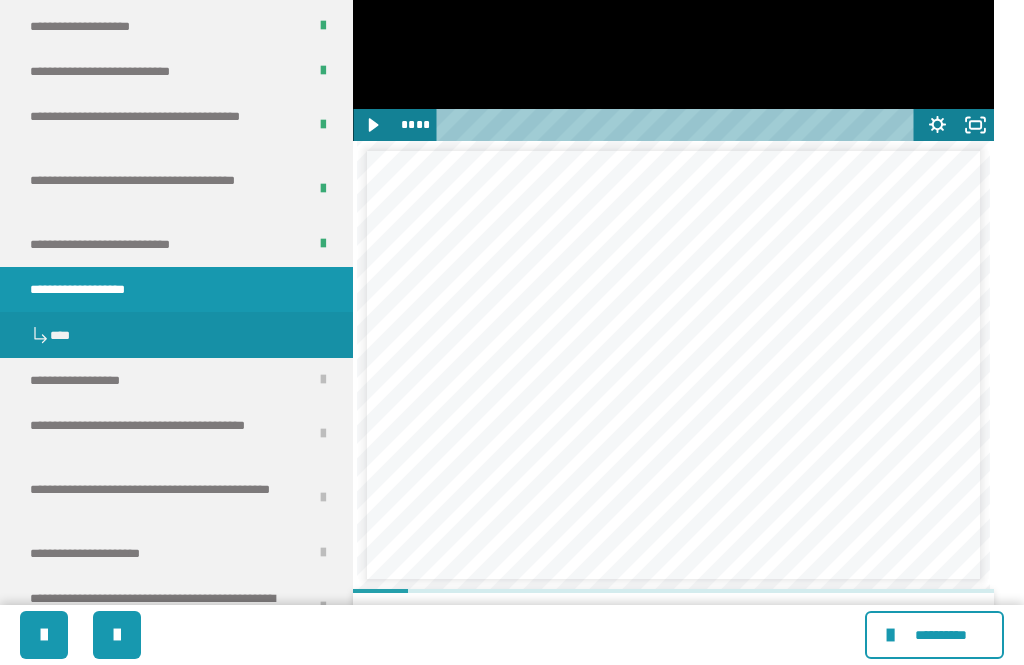 click 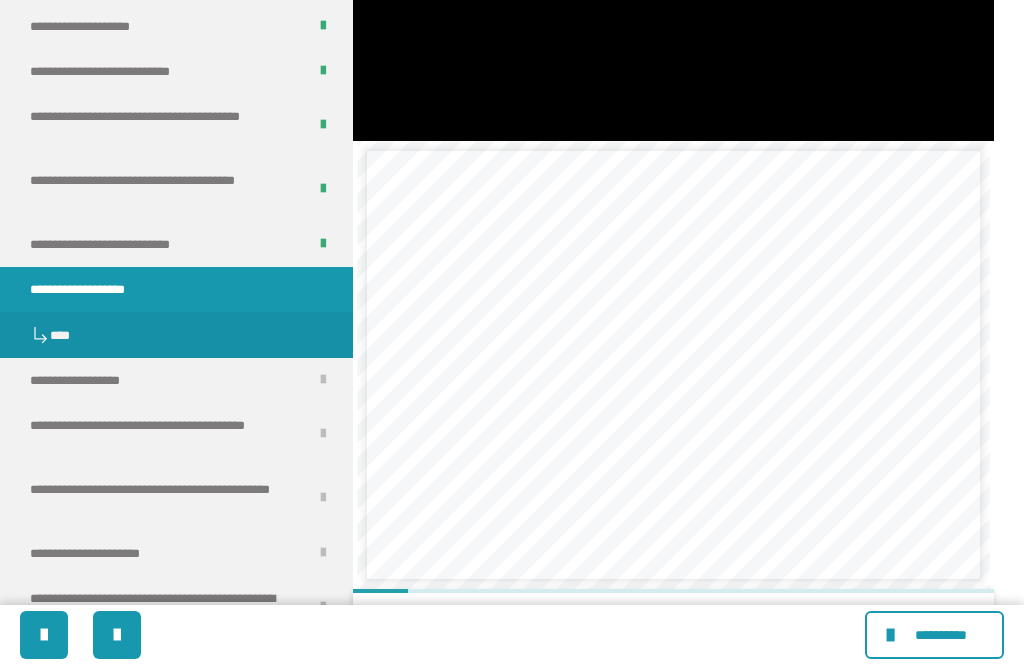 click at bounding box center [673, -40] 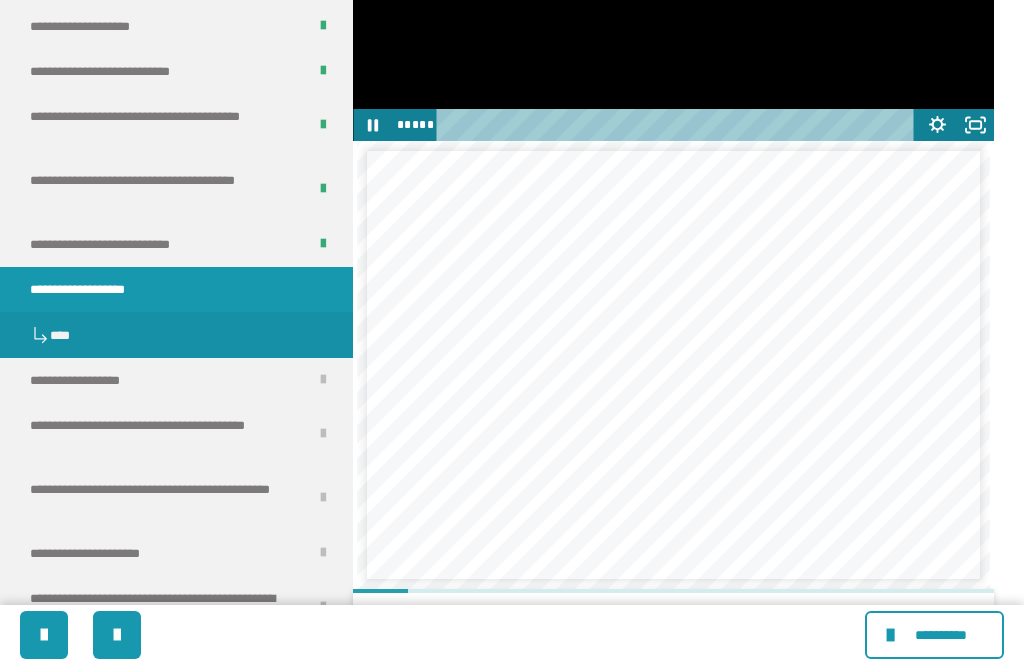 click on "**" 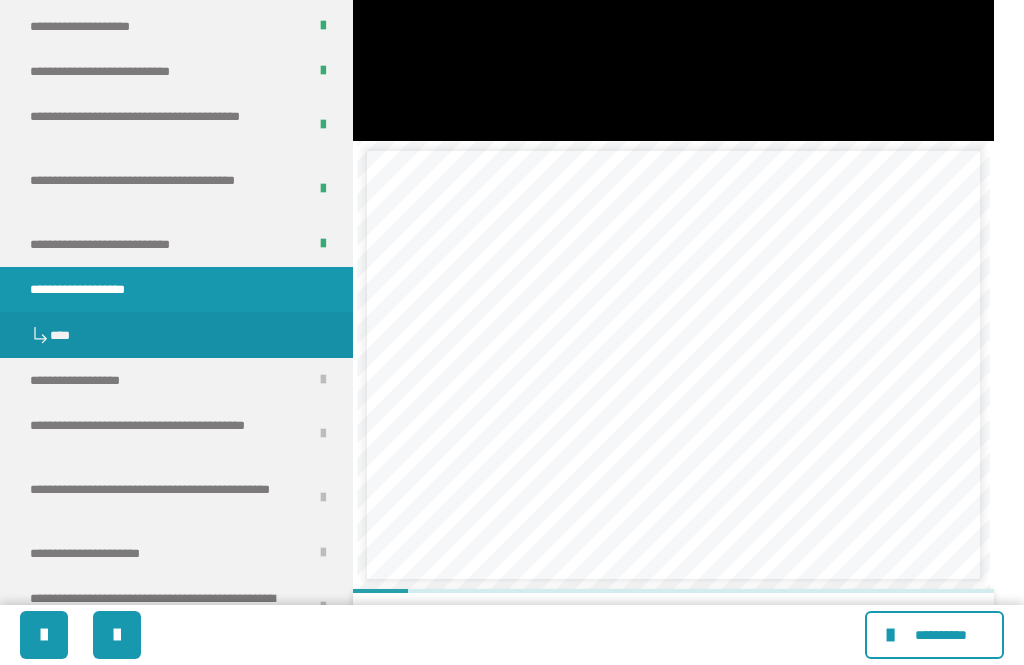 click at bounding box center (673, -40) 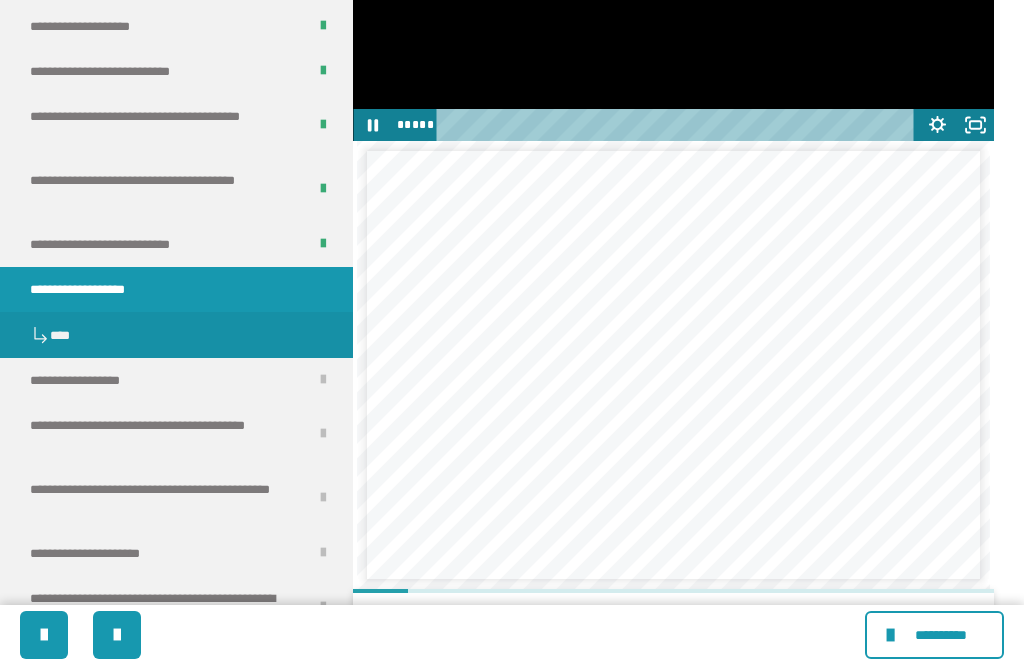 click on "**" 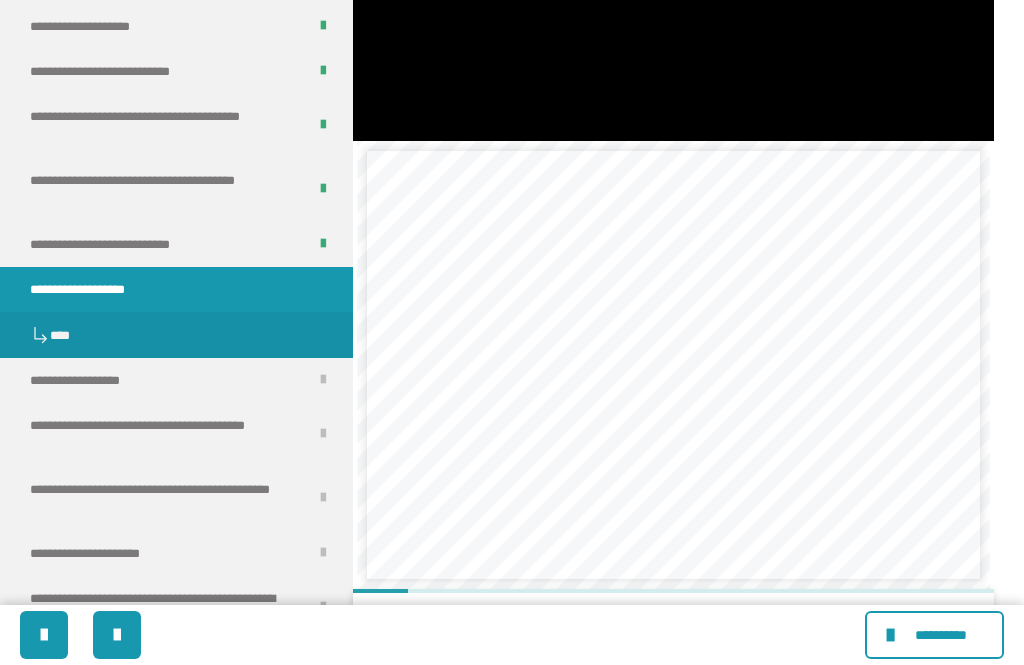 click at bounding box center [673, -40] 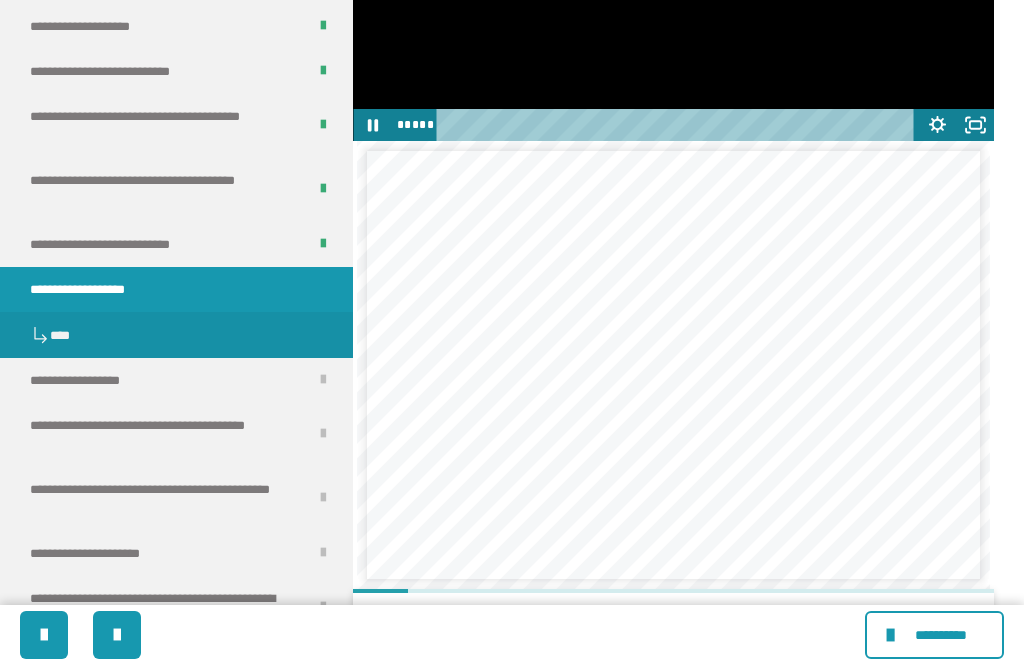 click on "**" 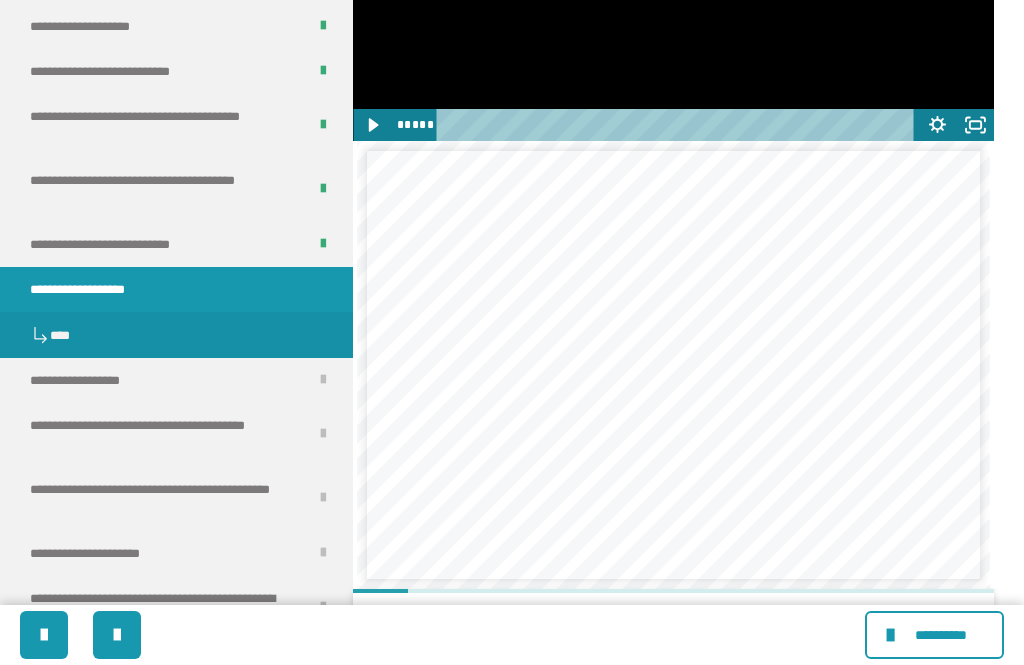 click 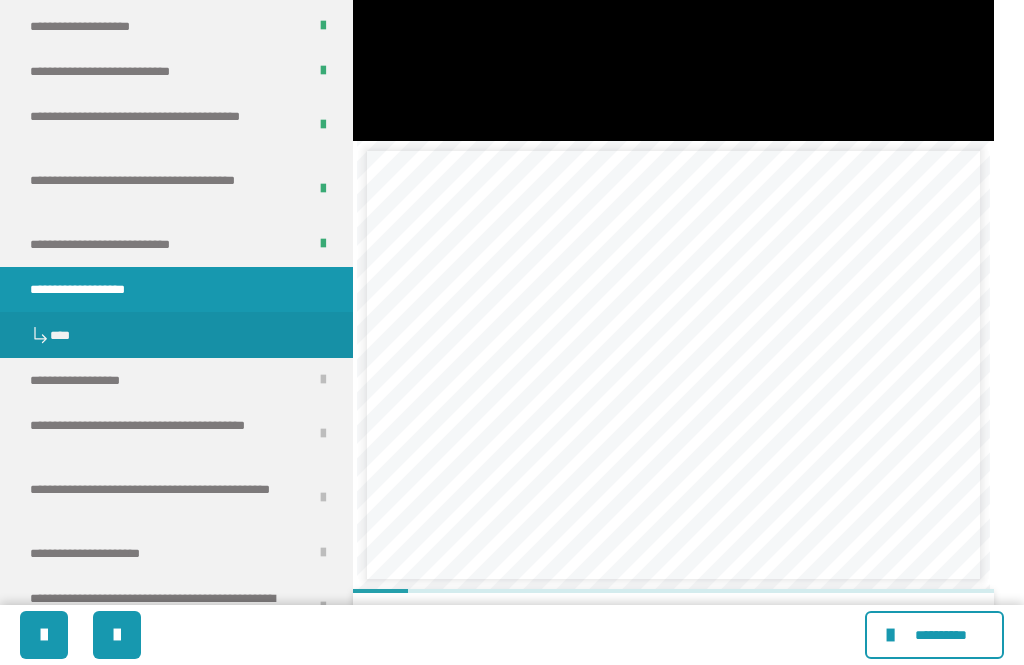 click at bounding box center (673, -40) 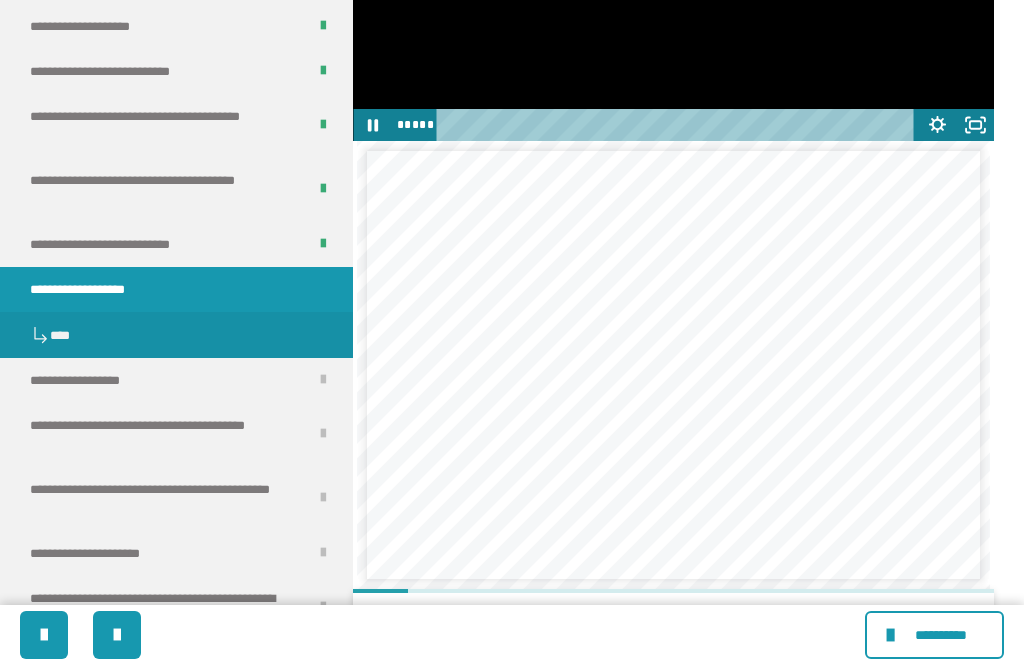 click 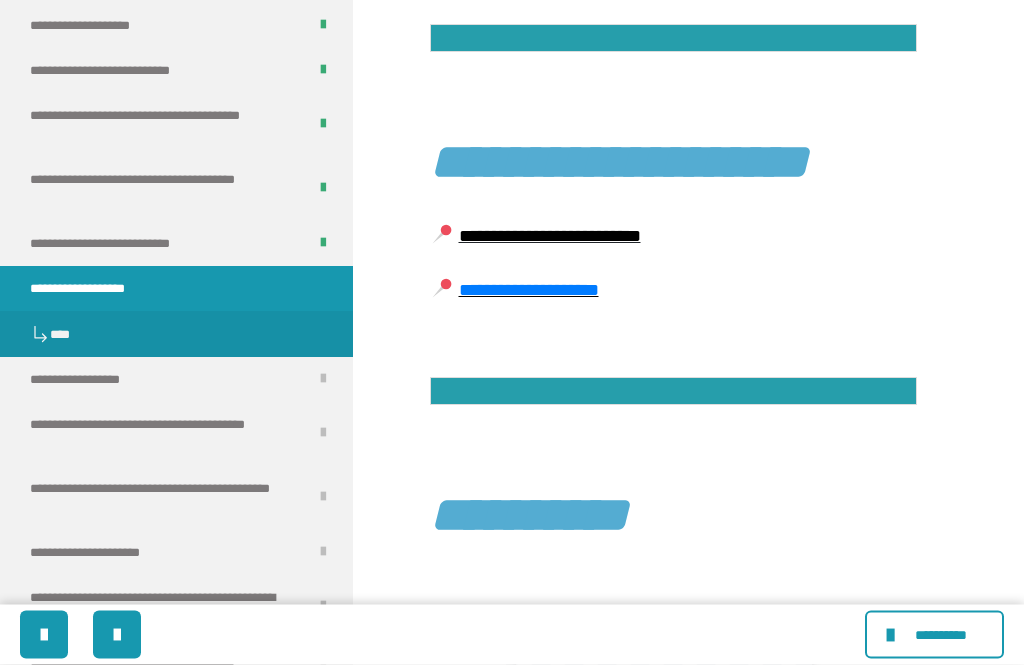 scroll, scrollTop: 6063, scrollLeft: 0, axis: vertical 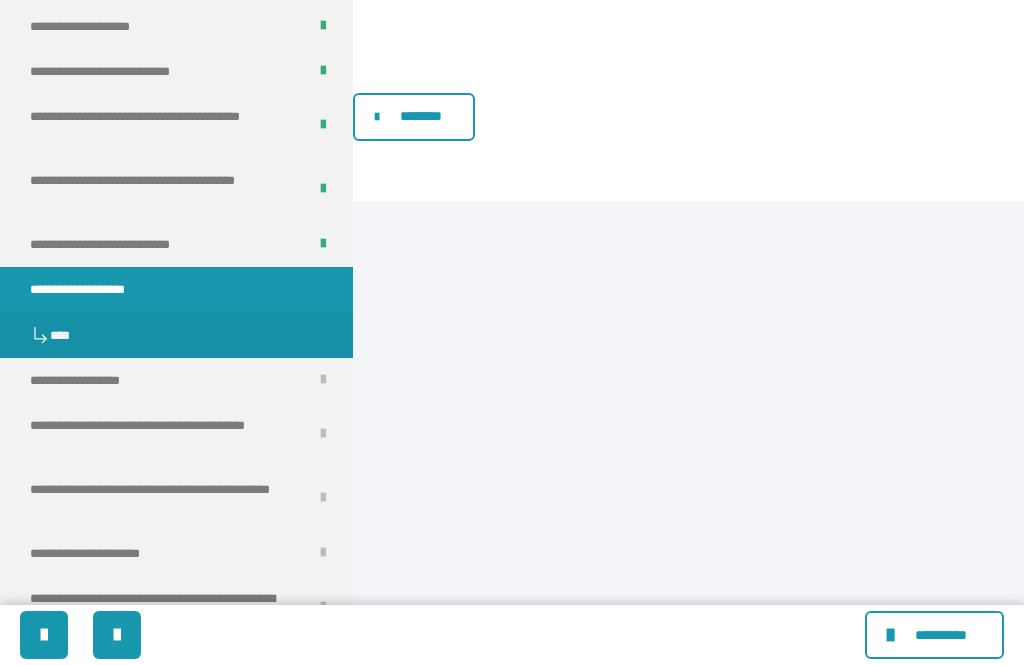 click on "********" at bounding box center [421, 116] 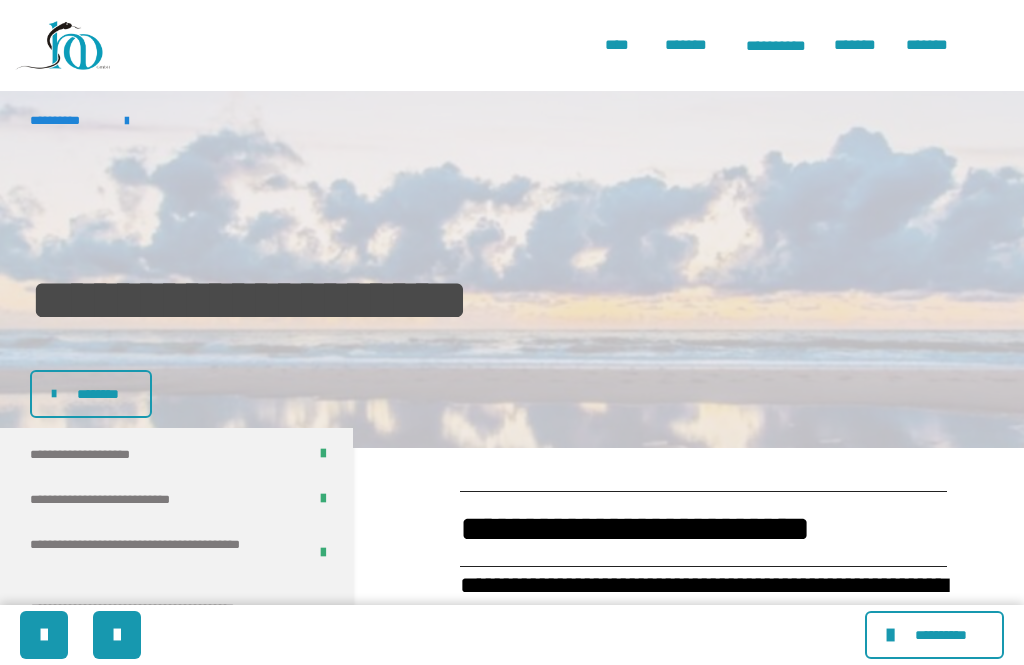 scroll, scrollTop: 0, scrollLeft: 0, axis: both 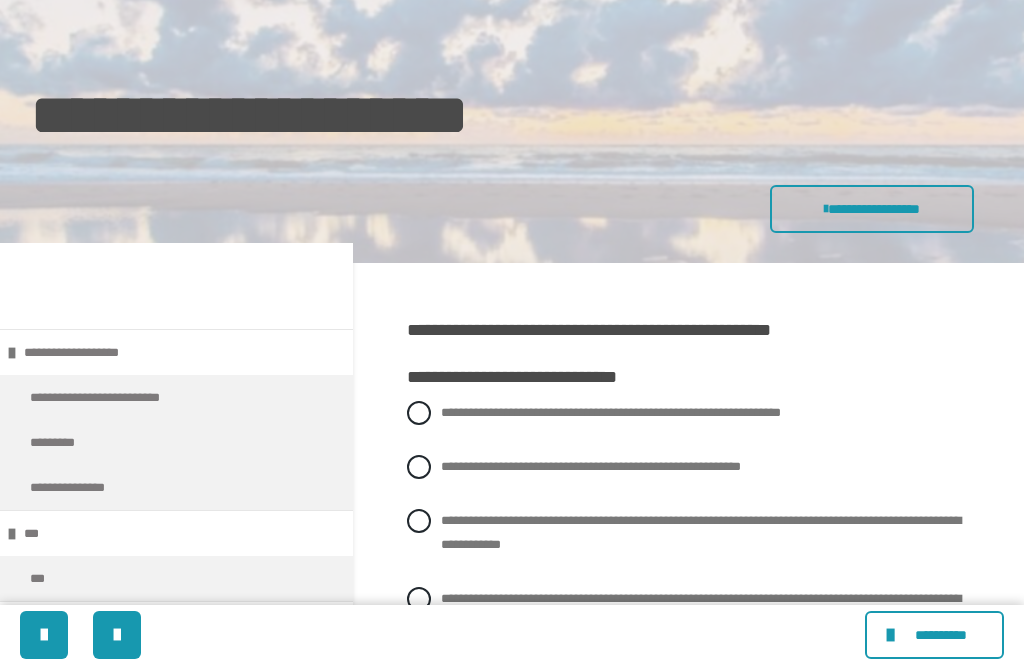 click on "**********" at bounding box center (701, 532) 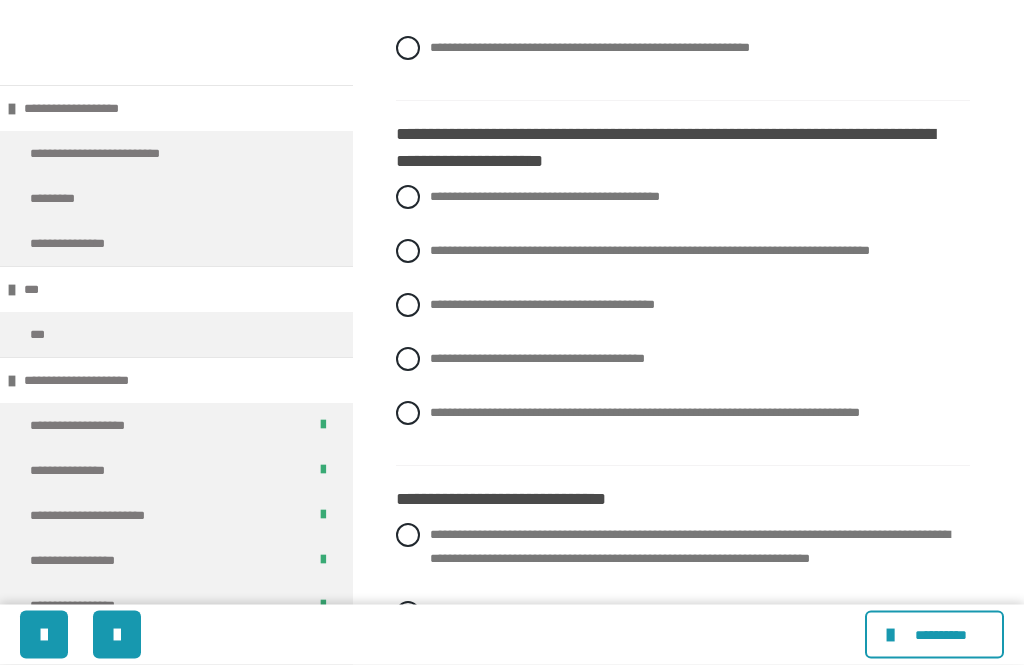 scroll, scrollTop: 814, scrollLeft: 0, axis: vertical 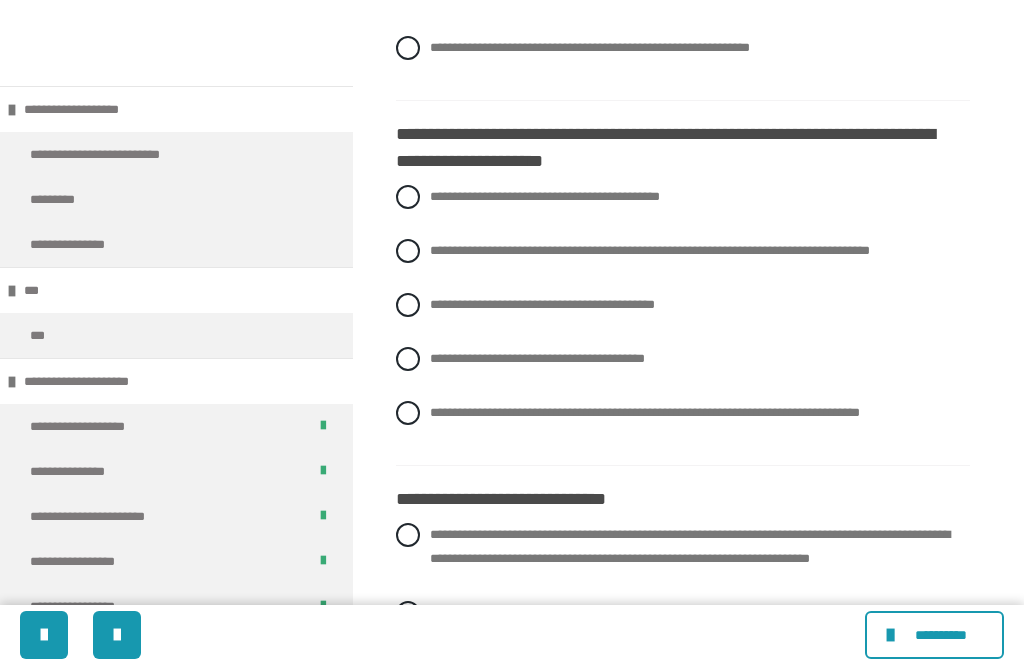 click on "**********" at bounding box center (650, 250) 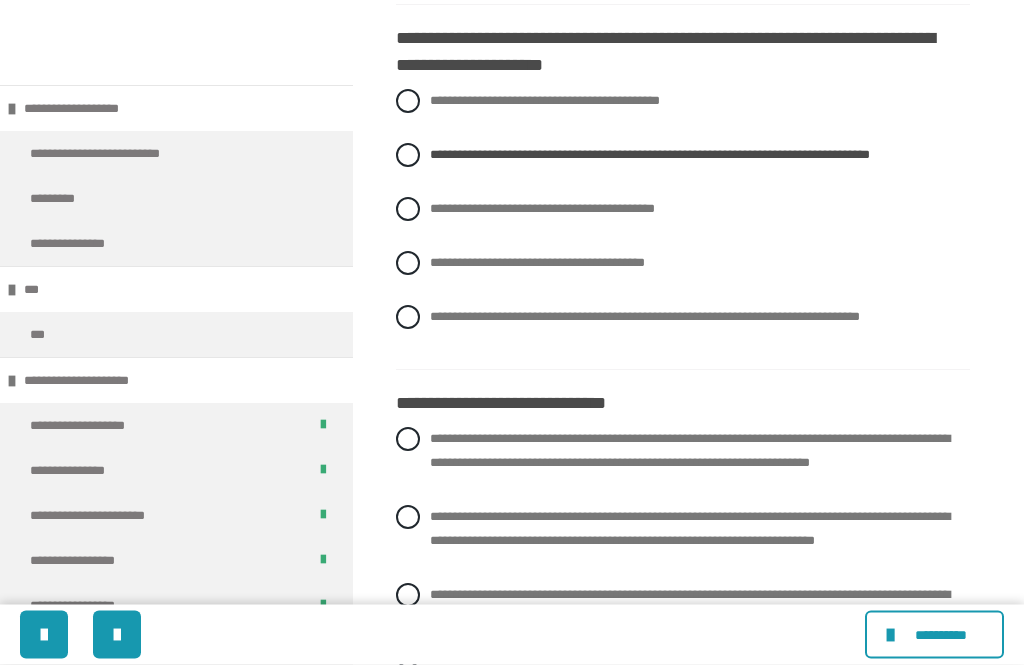 scroll, scrollTop: 910, scrollLeft: 0, axis: vertical 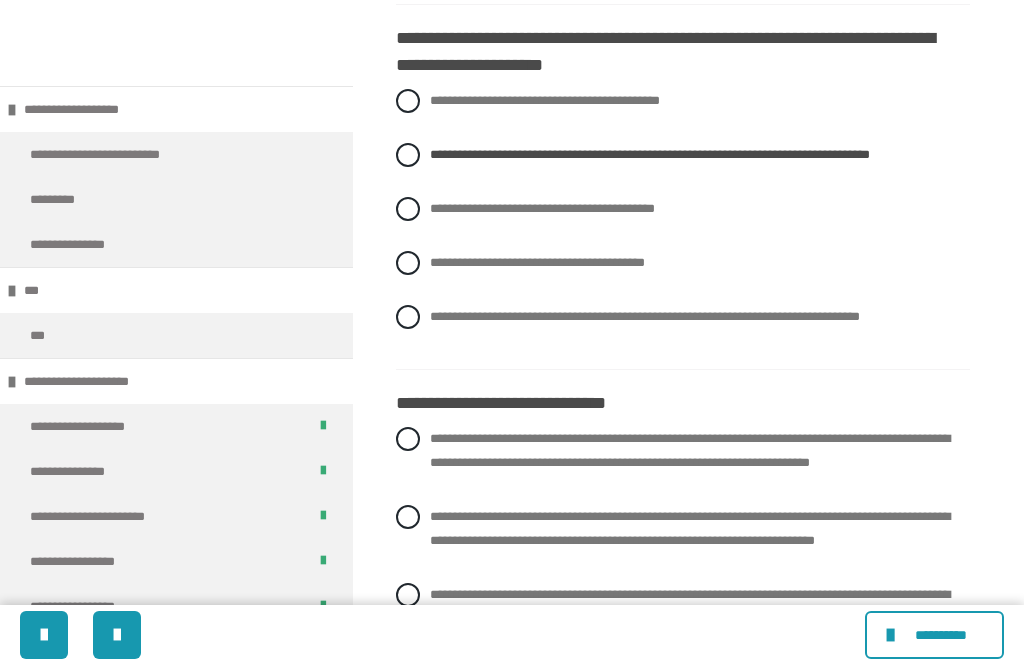 click on "**********" at bounding box center (645, 316) 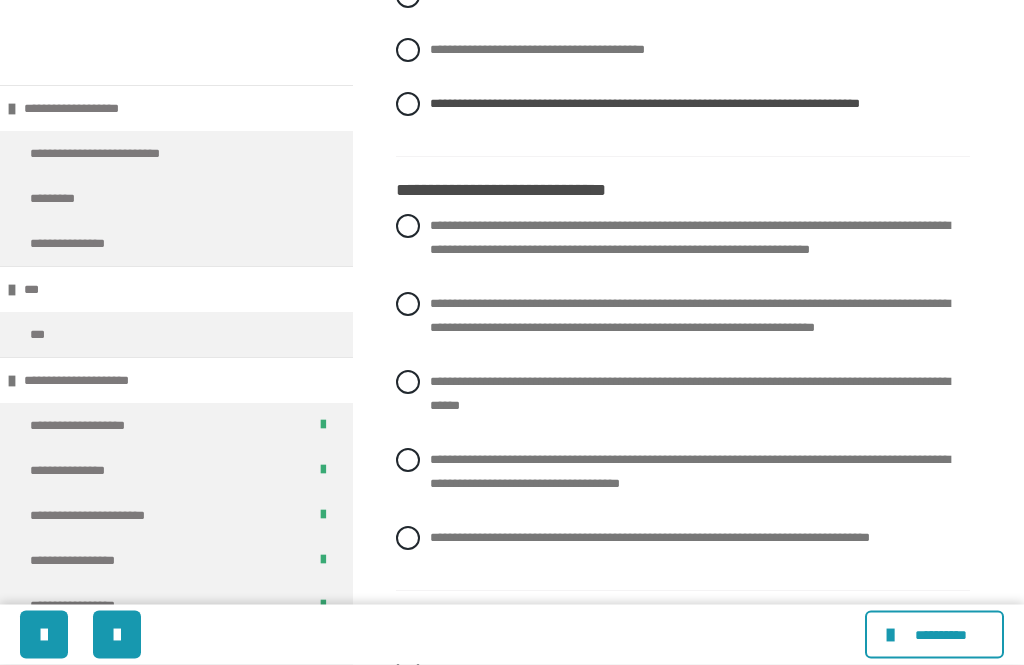 scroll, scrollTop: 1123, scrollLeft: 0, axis: vertical 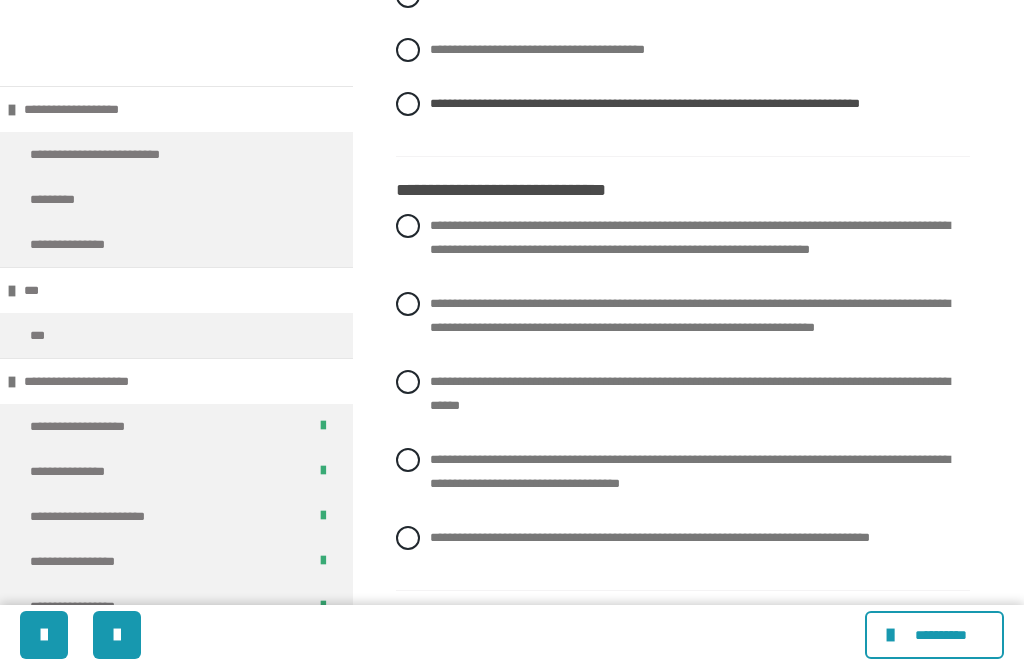 click on "**********" at bounding box center (690, 237) 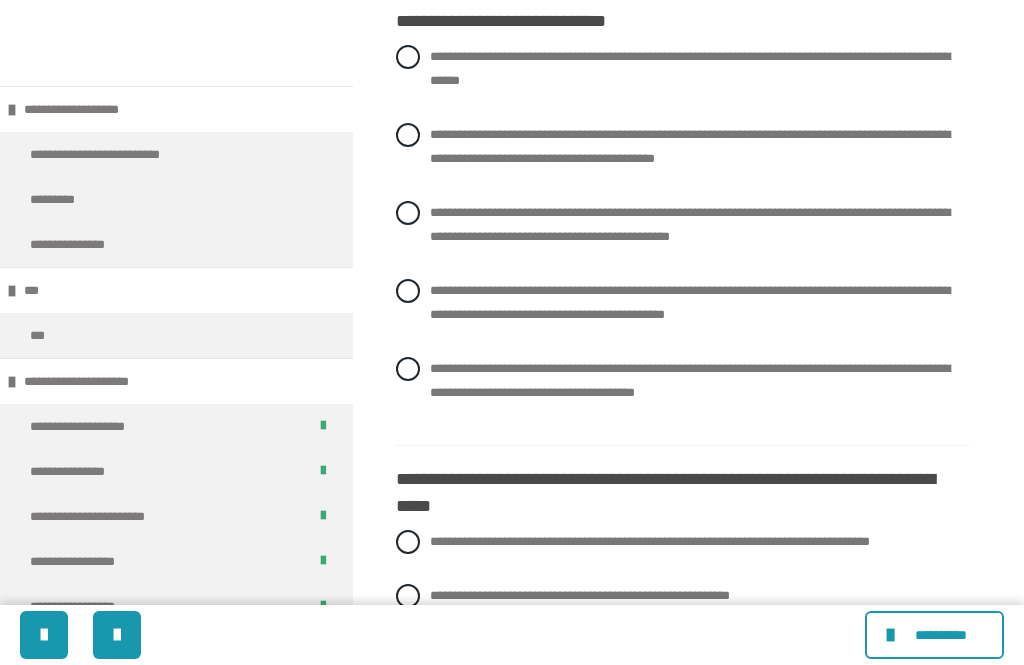 scroll, scrollTop: 1732, scrollLeft: 0, axis: vertical 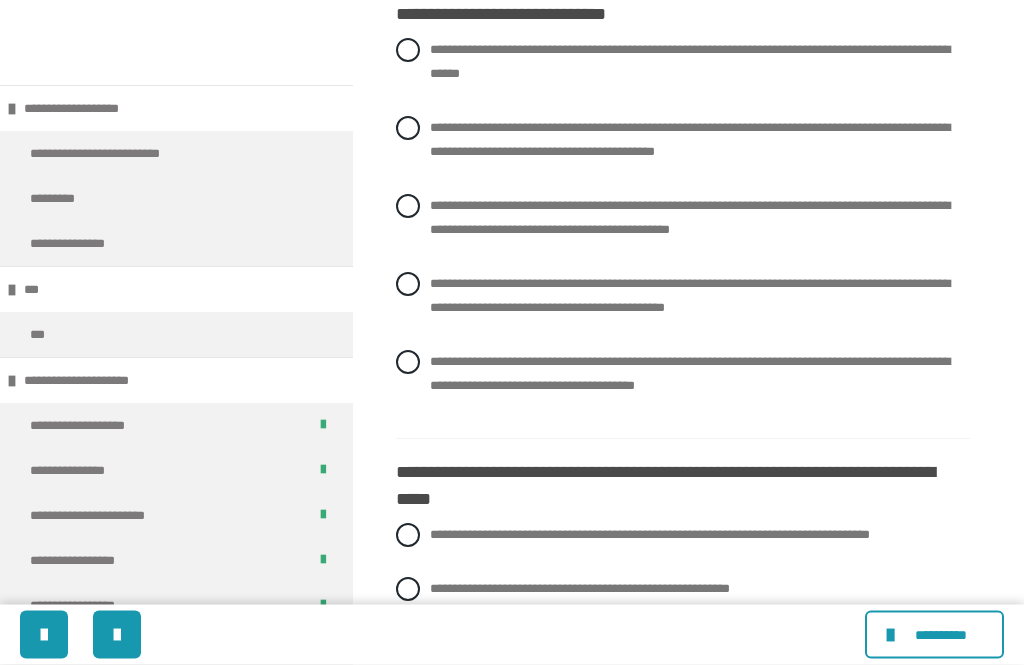 click on "**********" at bounding box center [683, 297] 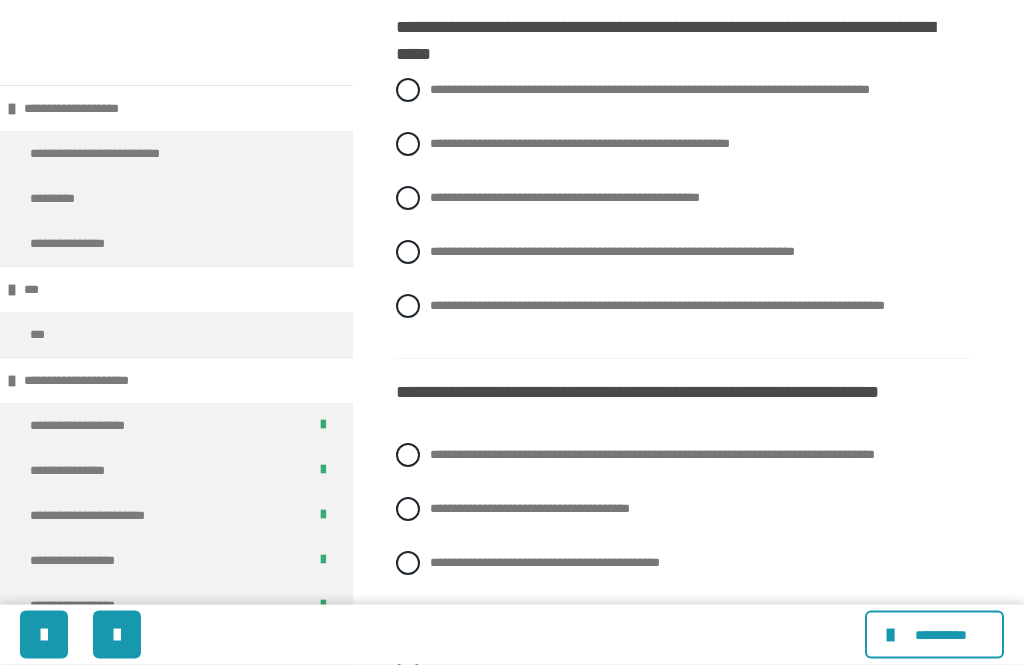 scroll, scrollTop: 2183, scrollLeft: 0, axis: vertical 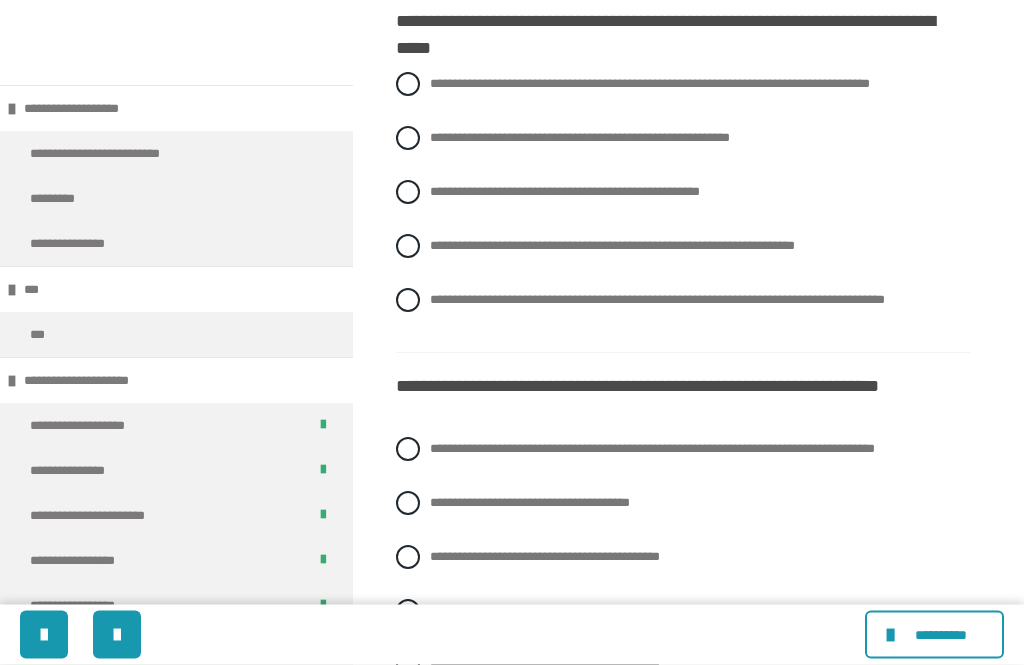 click on "**********" at bounding box center [650, 84] 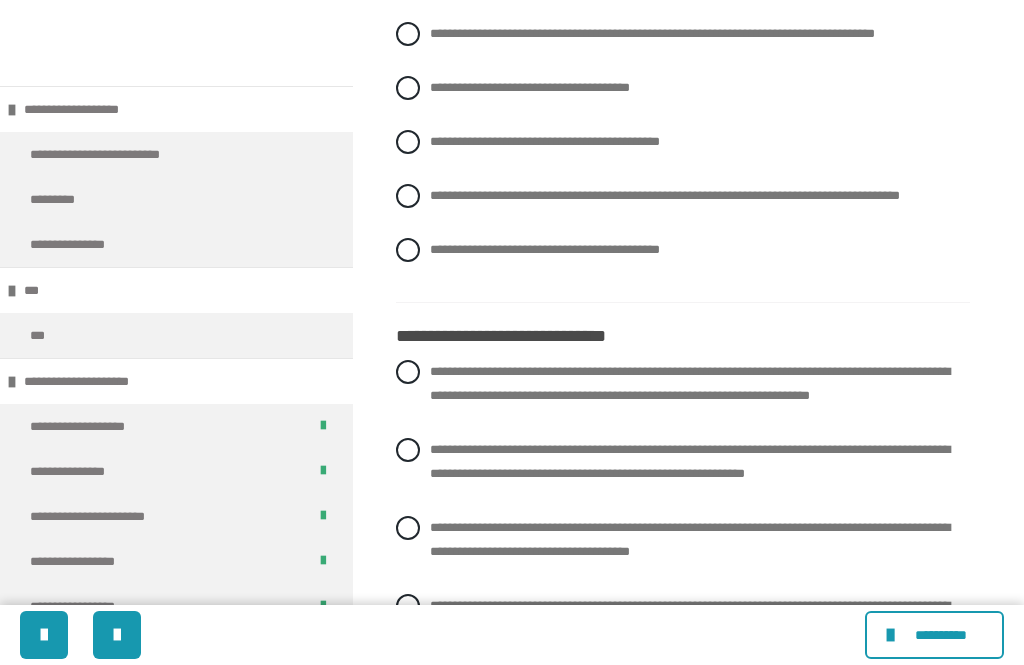 scroll, scrollTop: 2600, scrollLeft: 0, axis: vertical 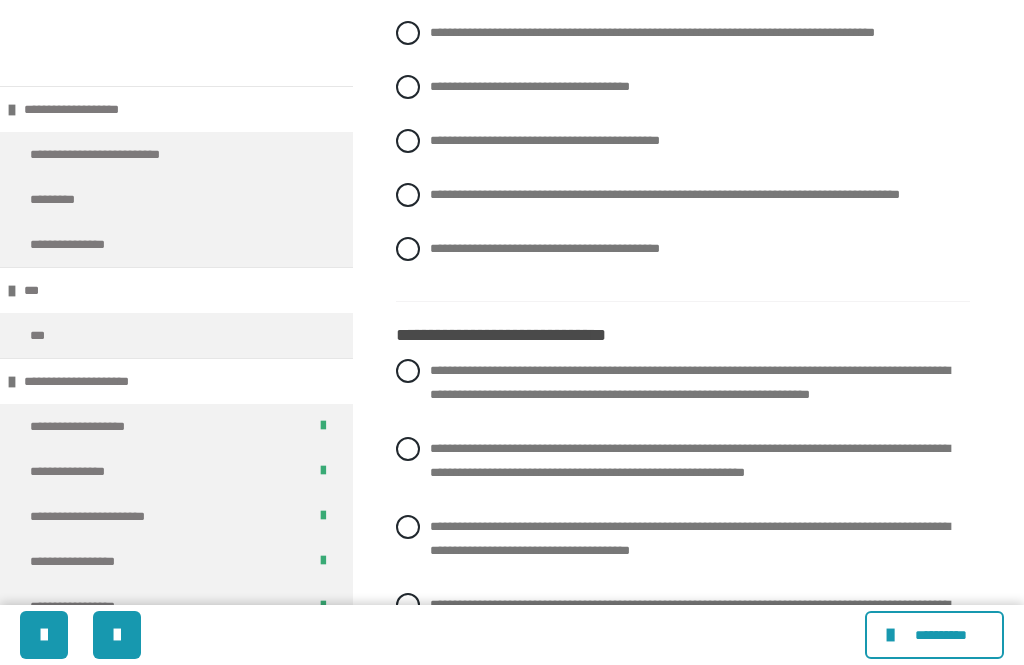 click on "**********" at bounding box center (683, 195) 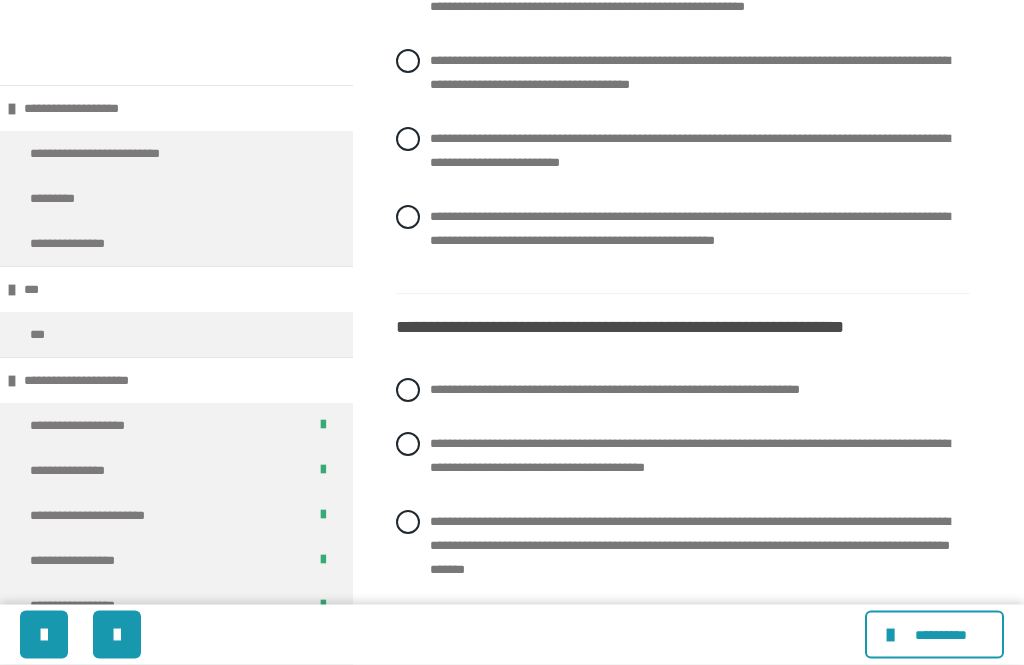 scroll, scrollTop: 3066, scrollLeft: 0, axis: vertical 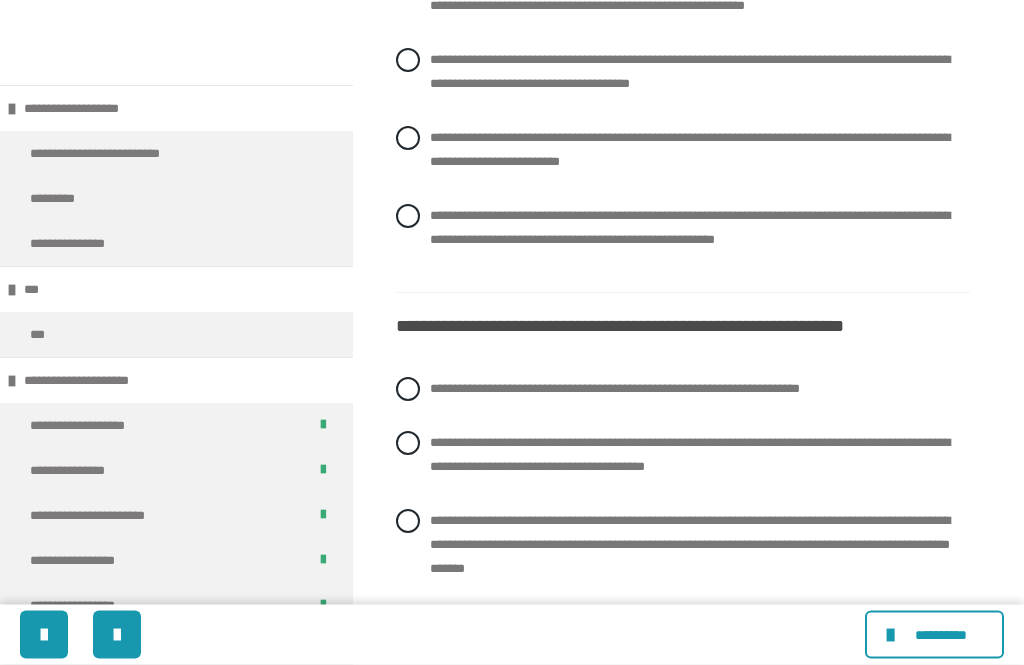click on "**********" at bounding box center [690, -6] 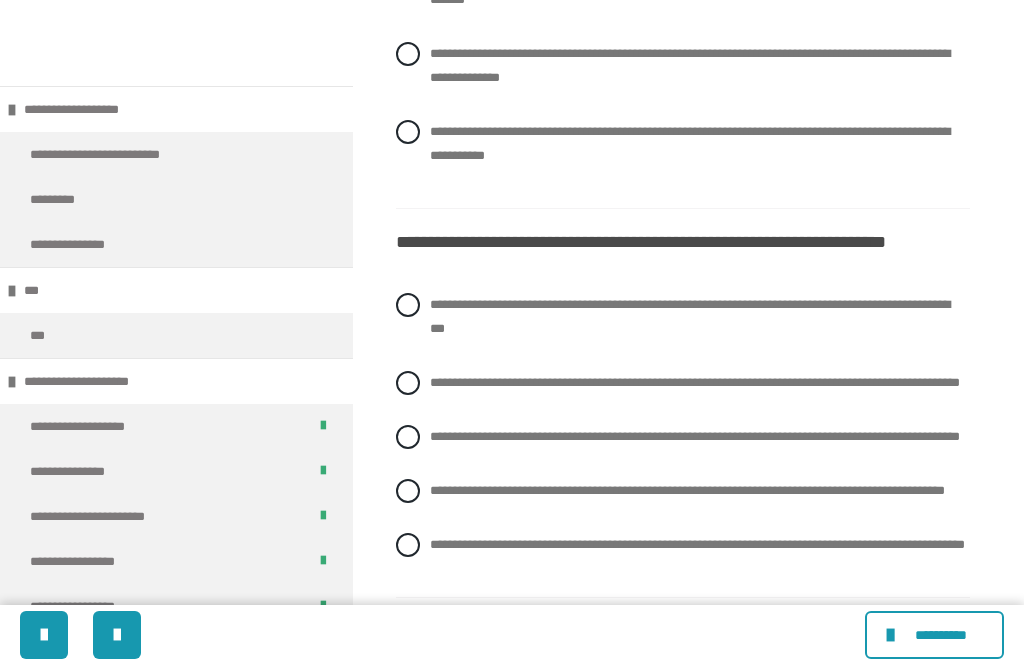 scroll, scrollTop: 3639, scrollLeft: 0, axis: vertical 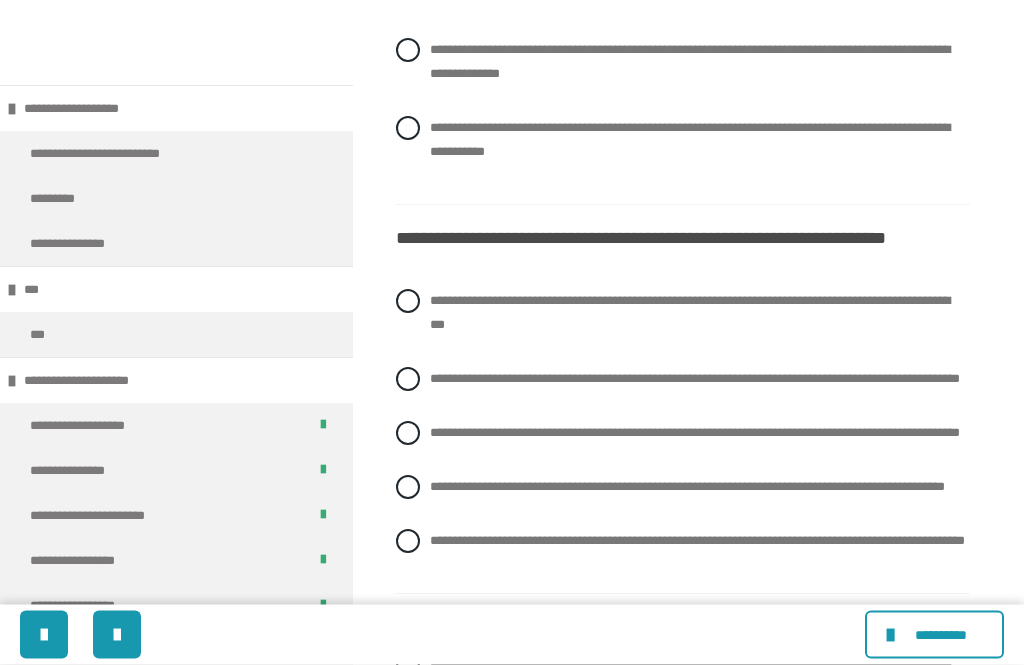 click on "**********" at bounding box center (690, -28) 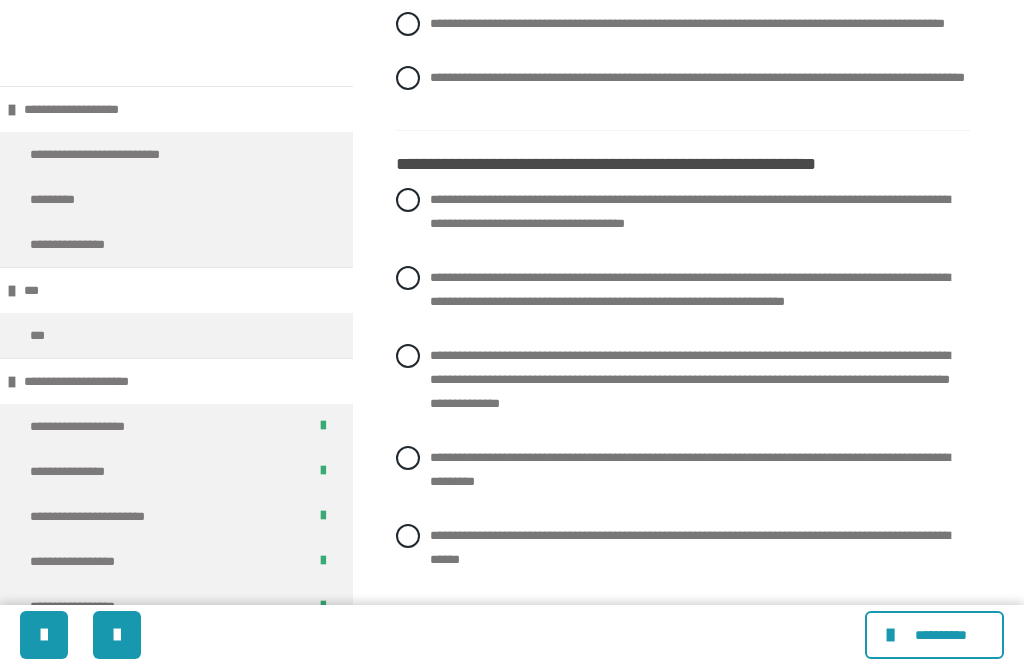 scroll, scrollTop: 4113, scrollLeft: 0, axis: vertical 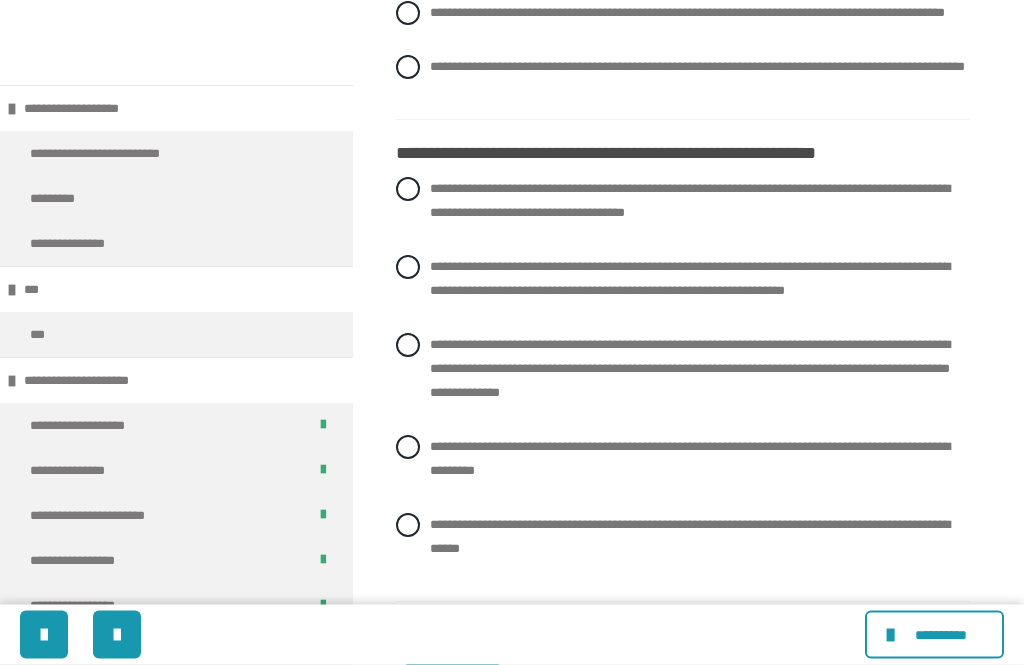 click on "**********" at bounding box center [690, -161] 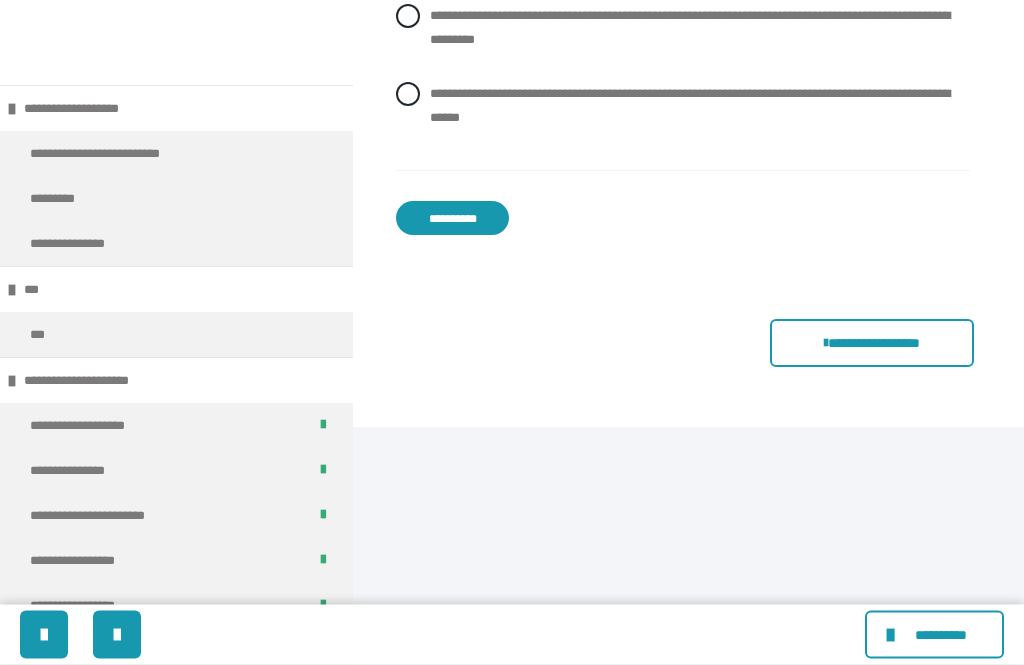 scroll, scrollTop: 4547, scrollLeft: 0, axis: vertical 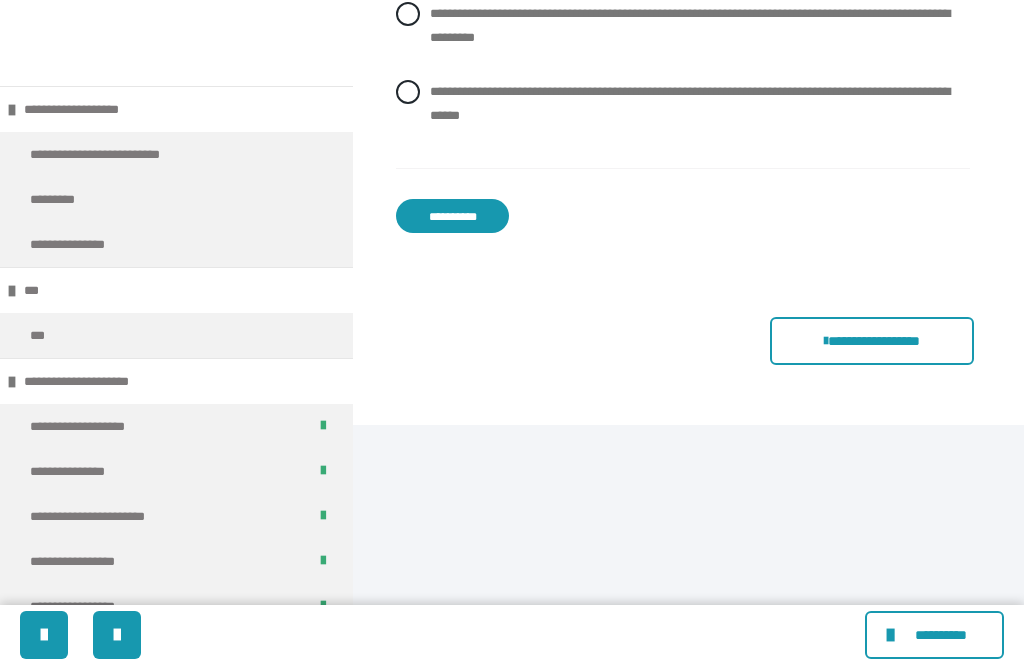 click on "**********" at bounding box center (690, -65) 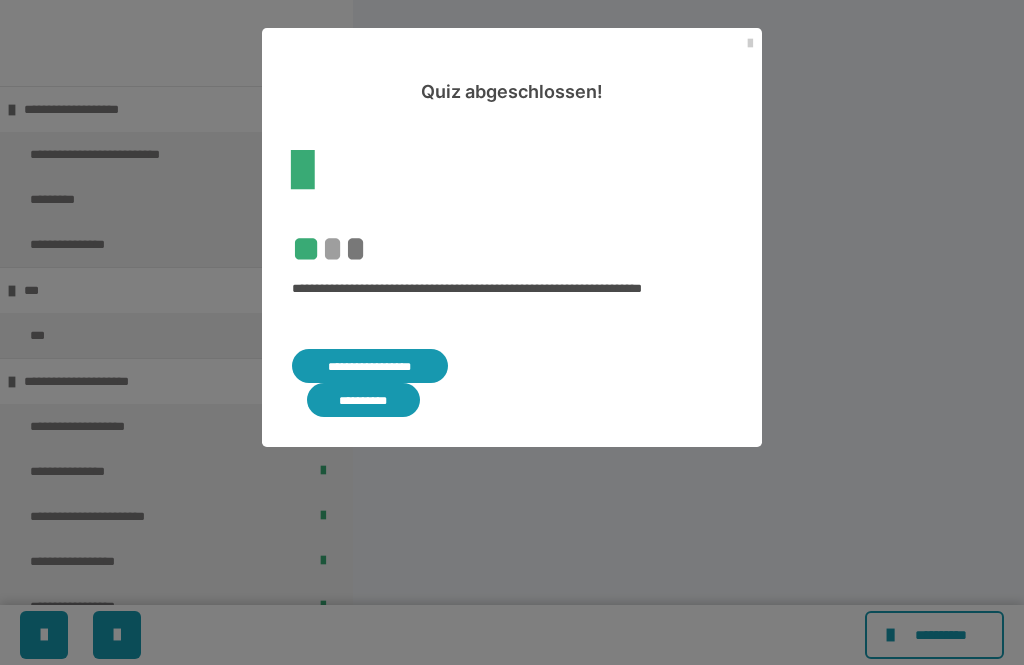 scroll, scrollTop: 1349, scrollLeft: 0, axis: vertical 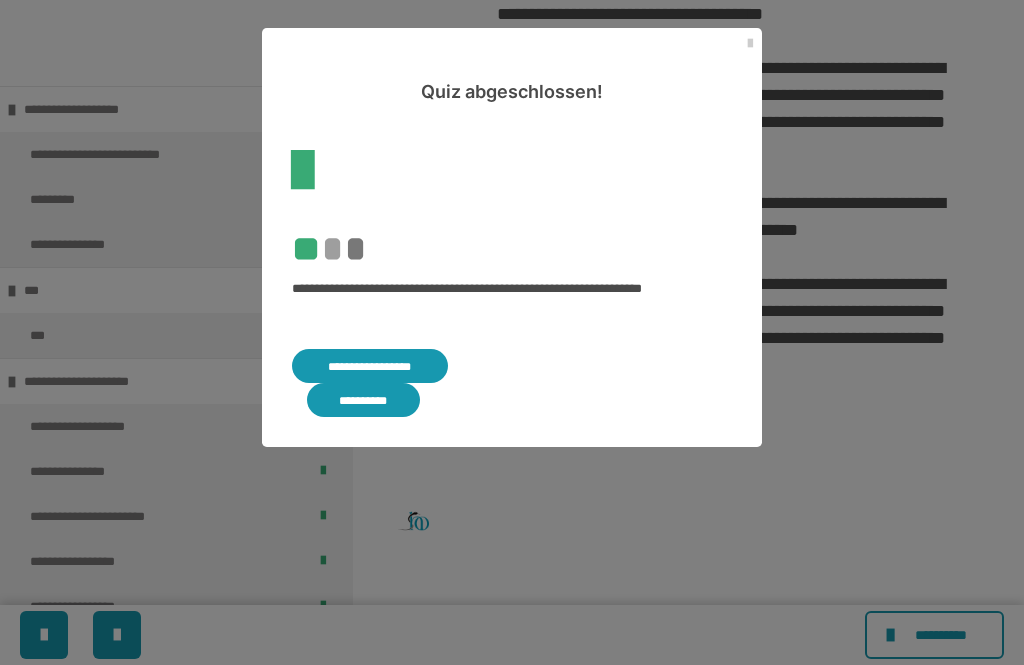 click on "**********" at bounding box center [363, 400] 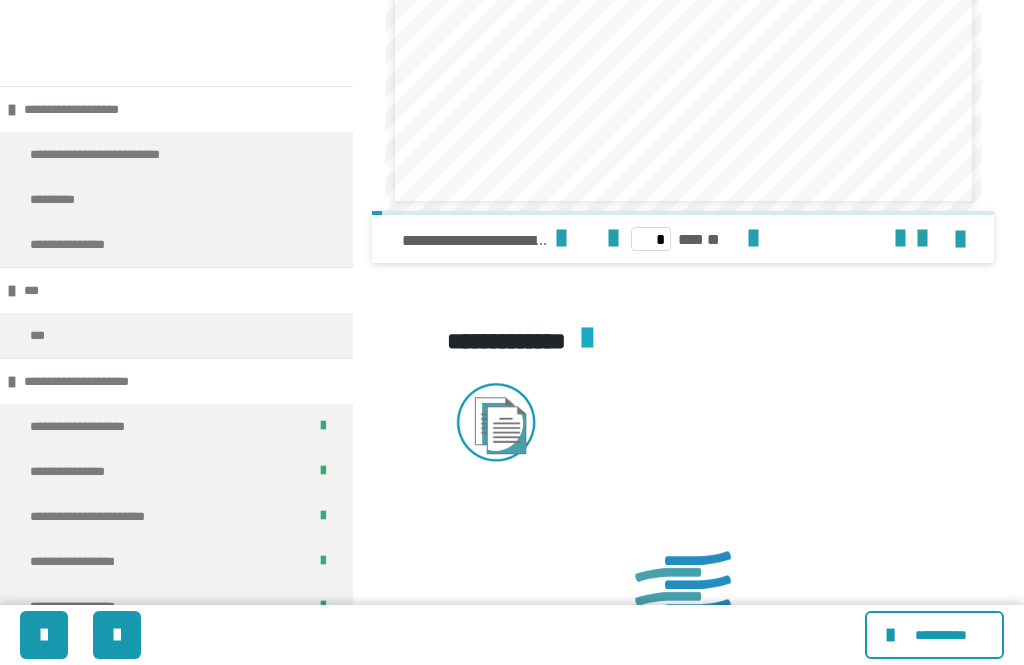 scroll, scrollTop: 1223, scrollLeft: 0, axis: vertical 